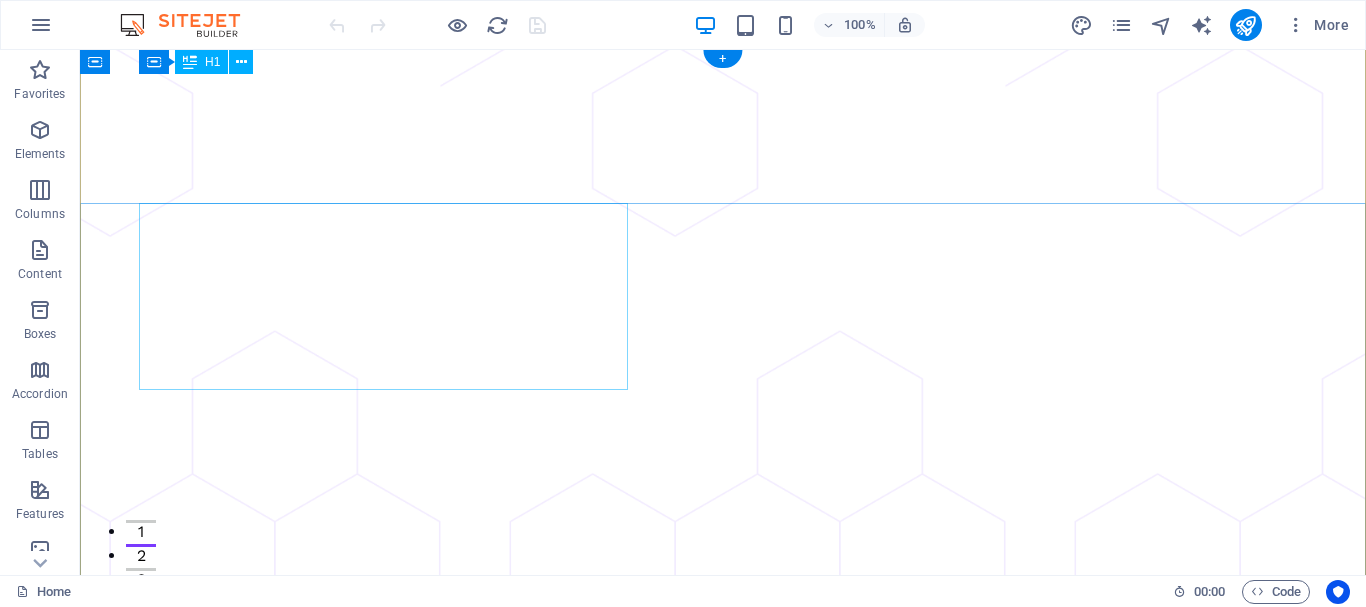 scroll, scrollTop: 0, scrollLeft: 0, axis: both 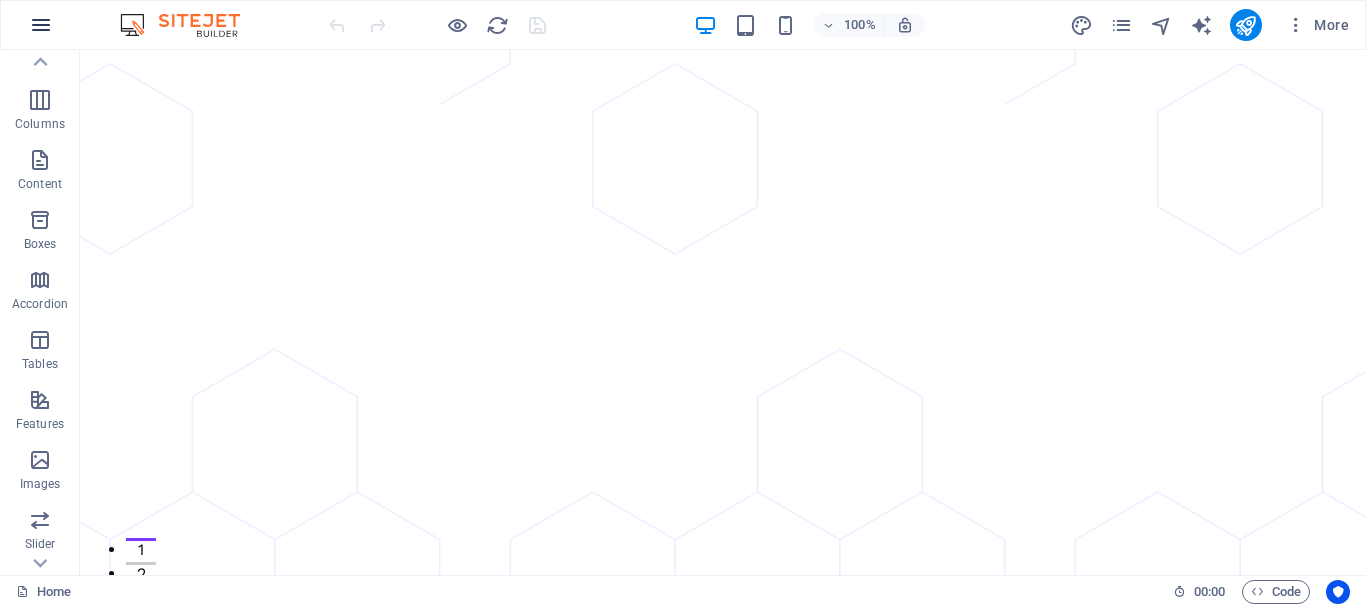 click at bounding box center (41, 25) 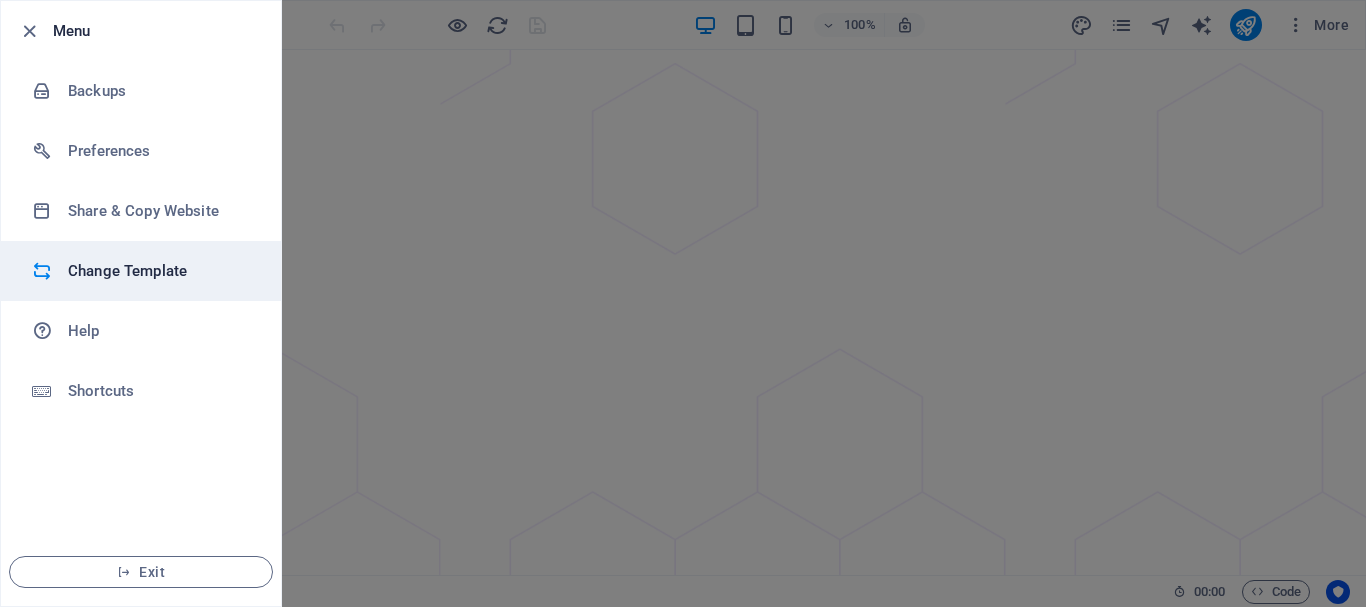 click on "Change Template" at bounding box center [160, 271] 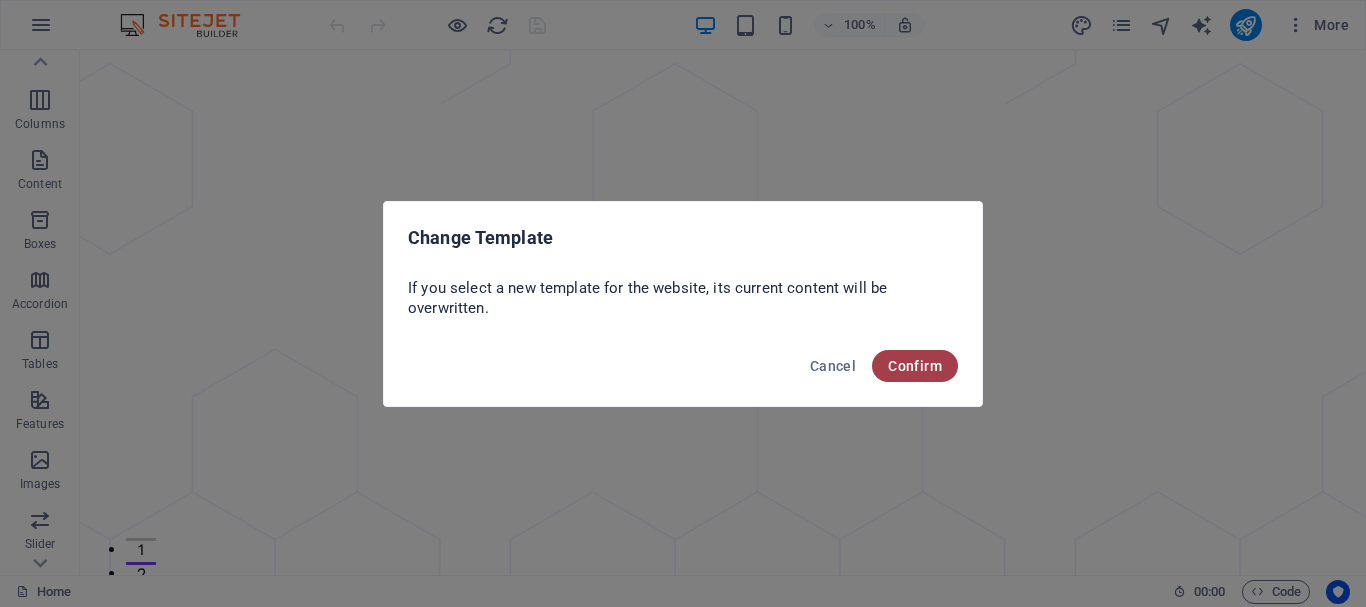 click on "Confirm" at bounding box center [915, 366] 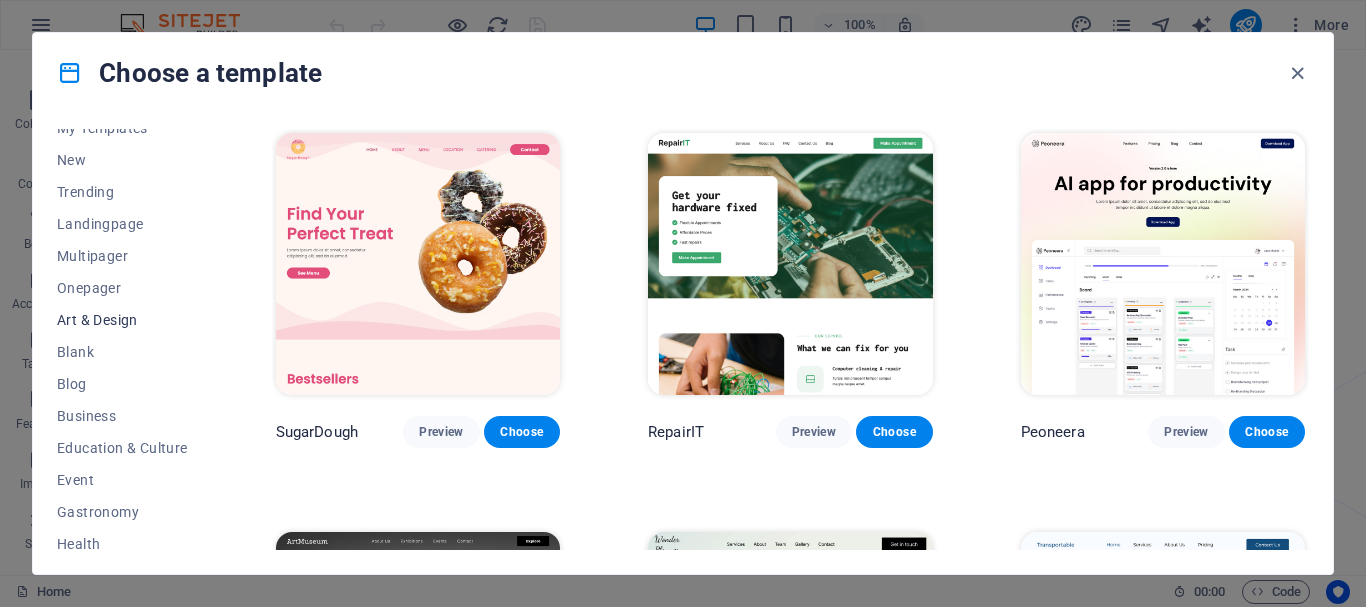 scroll, scrollTop: 90, scrollLeft: 0, axis: vertical 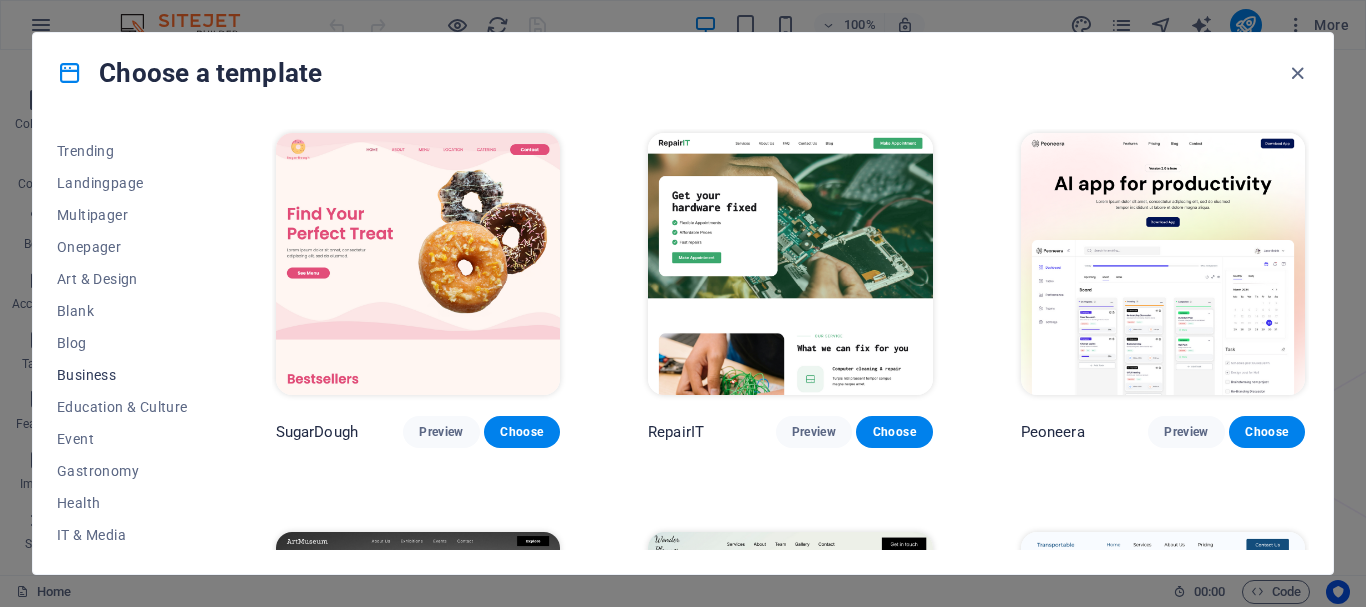 click on "Business" at bounding box center [122, 375] 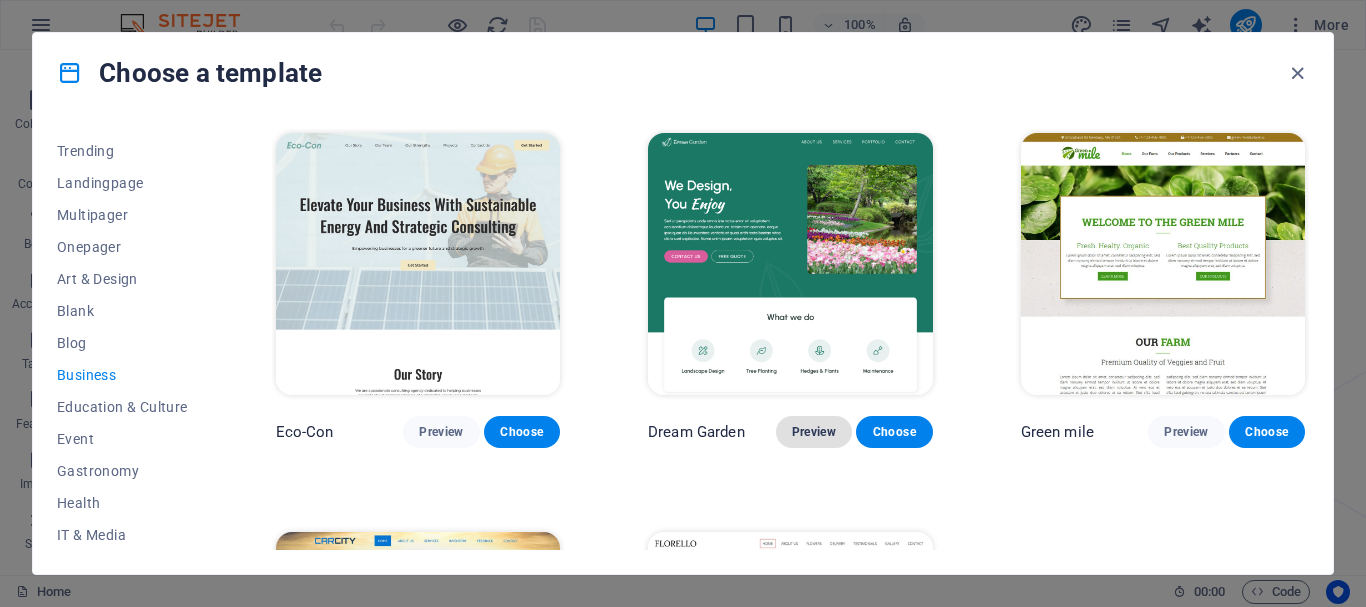 click on "Preview" at bounding box center [814, 432] 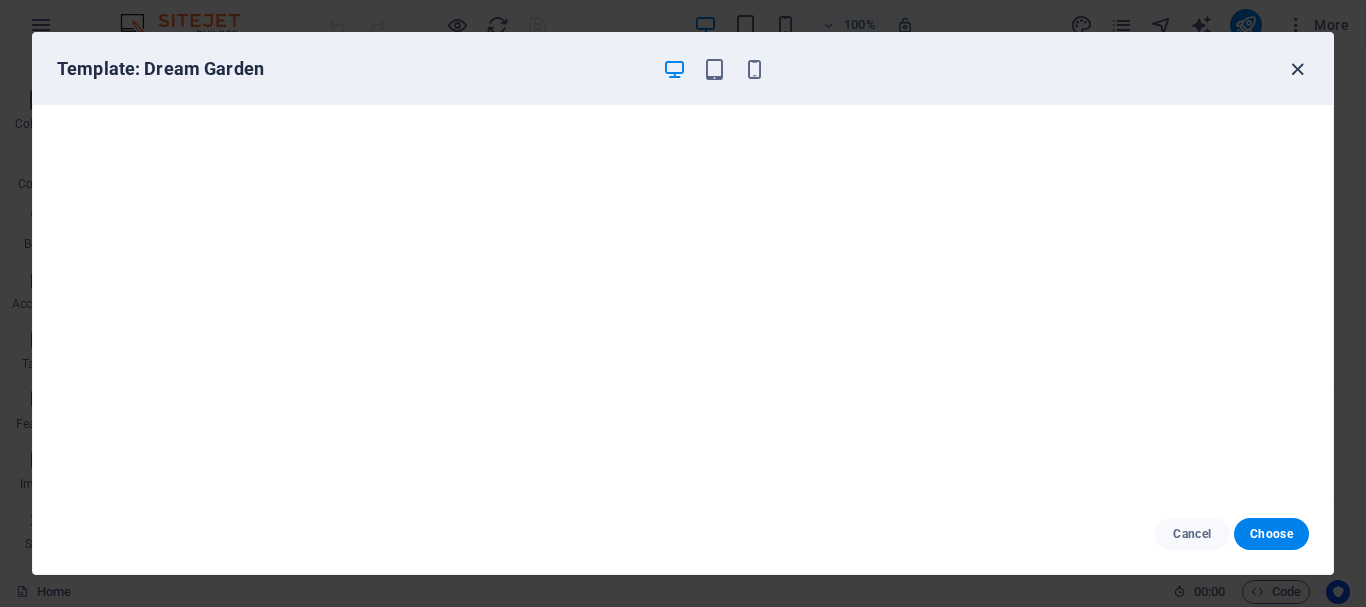 click at bounding box center (1297, 69) 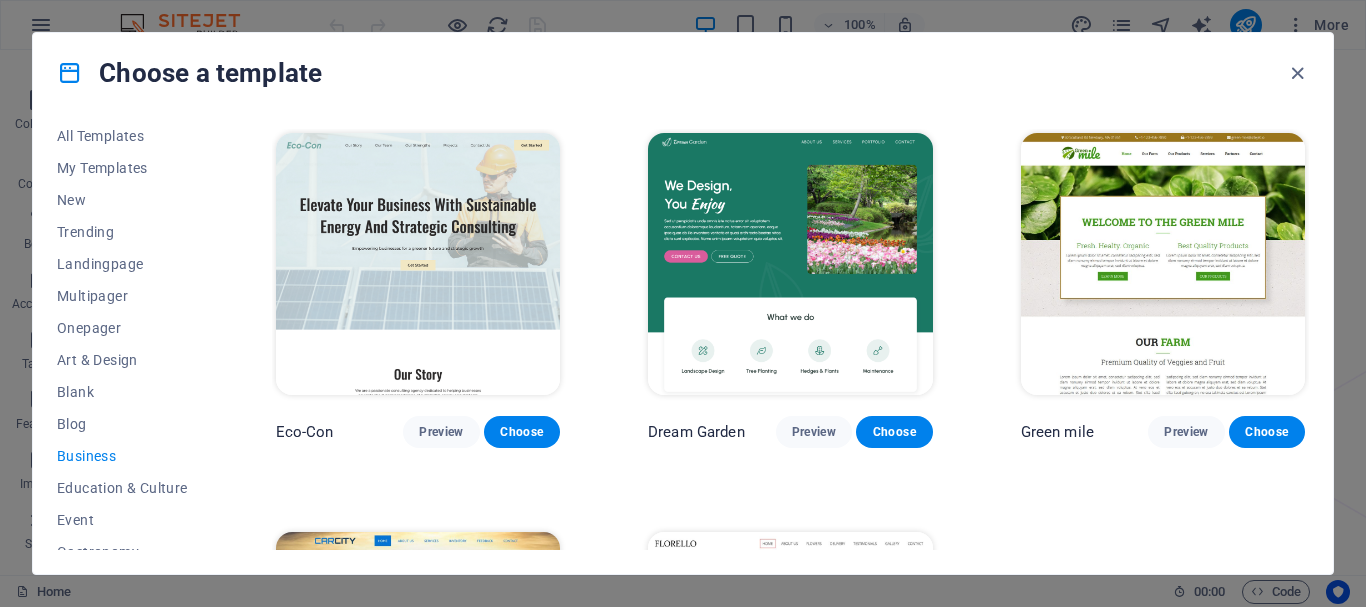 scroll, scrollTop: 0, scrollLeft: 0, axis: both 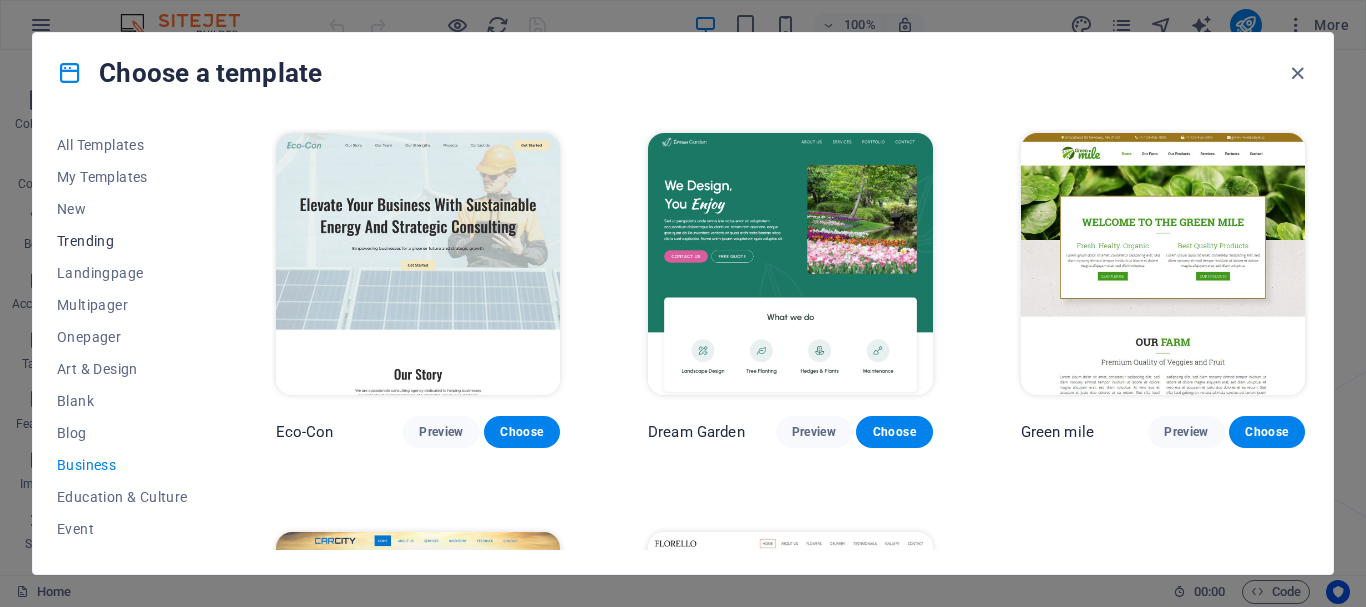 click on "Trending" at bounding box center (122, 241) 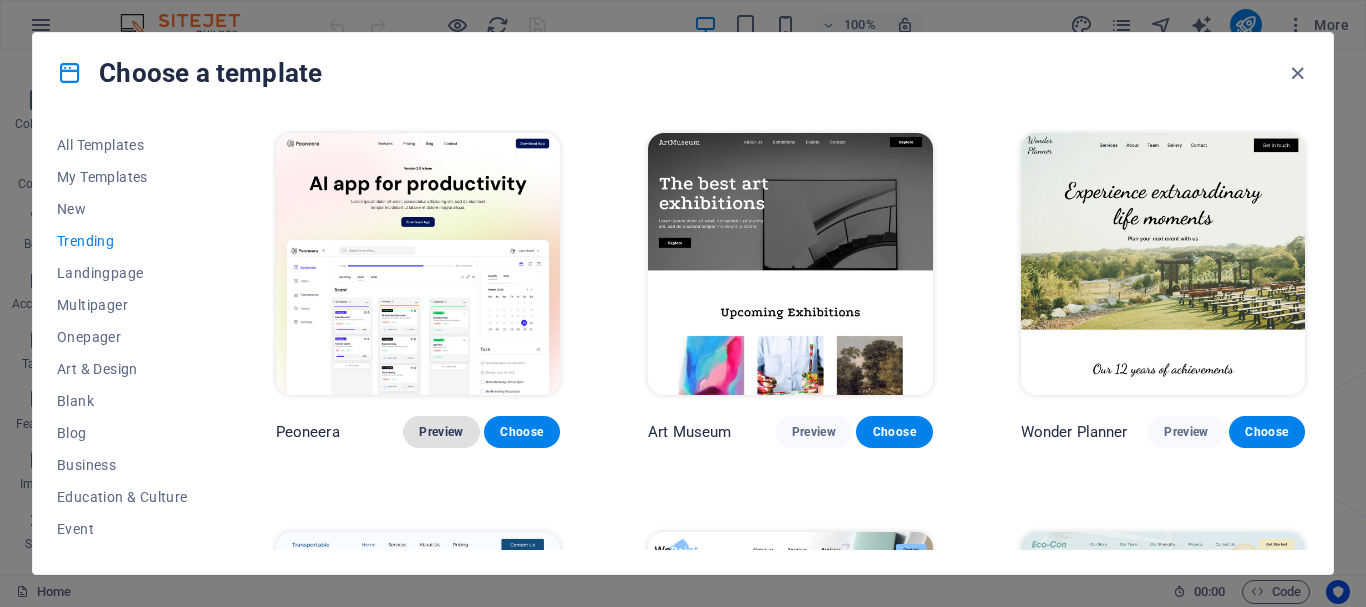 click on "Preview" at bounding box center (441, 432) 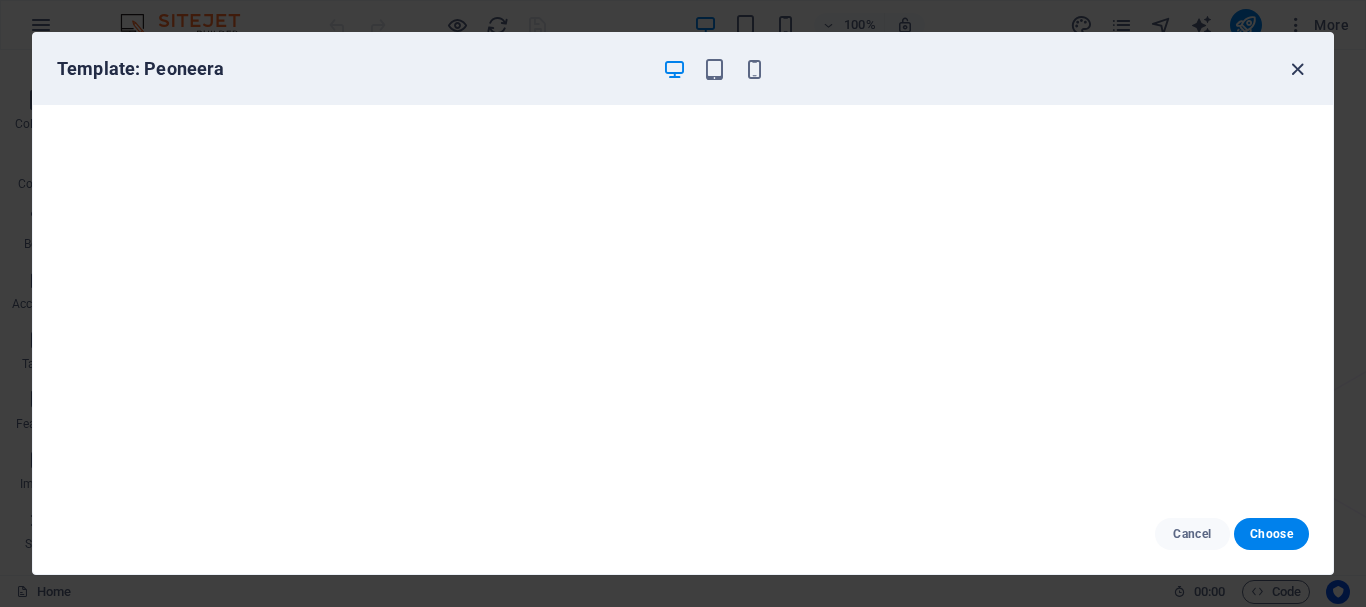click at bounding box center [1297, 69] 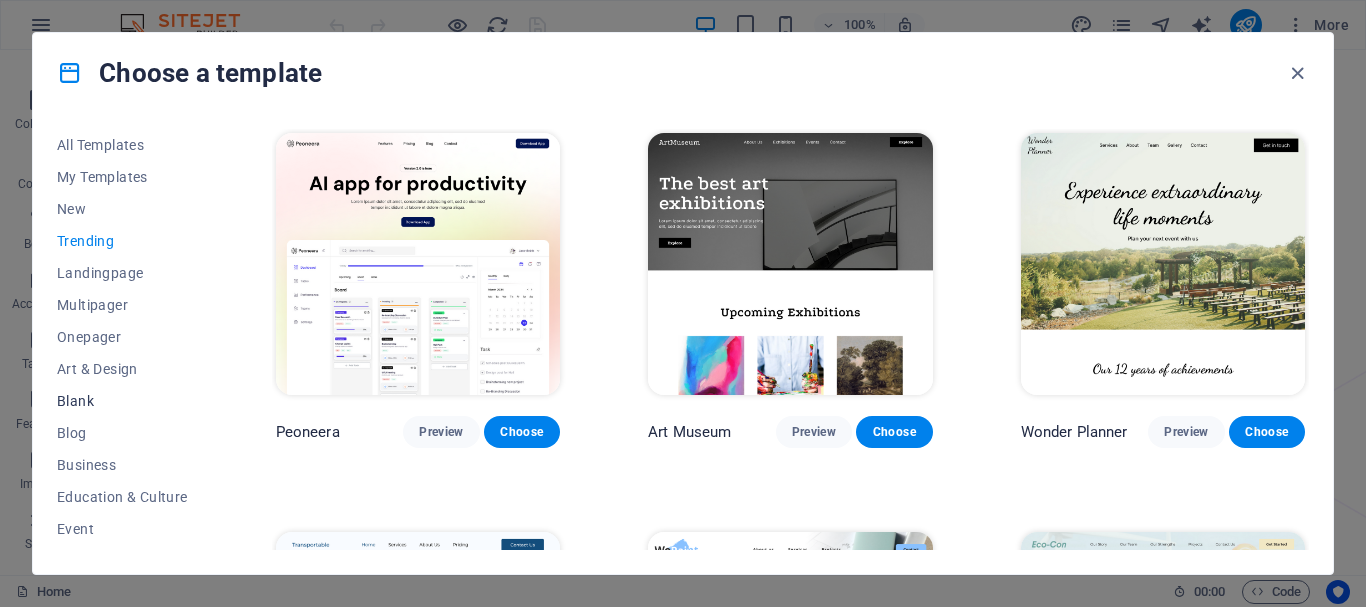click on "Blank" at bounding box center (122, 401) 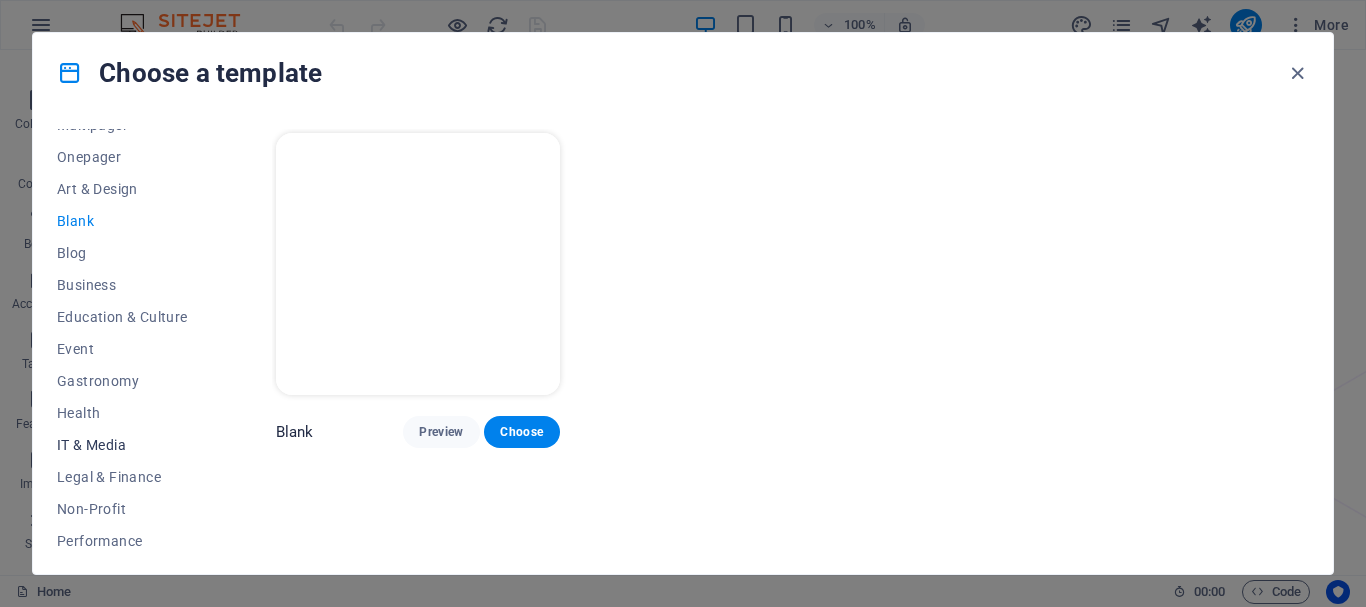 scroll, scrollTop: 270, scrollLeft: 0, axis: vertical 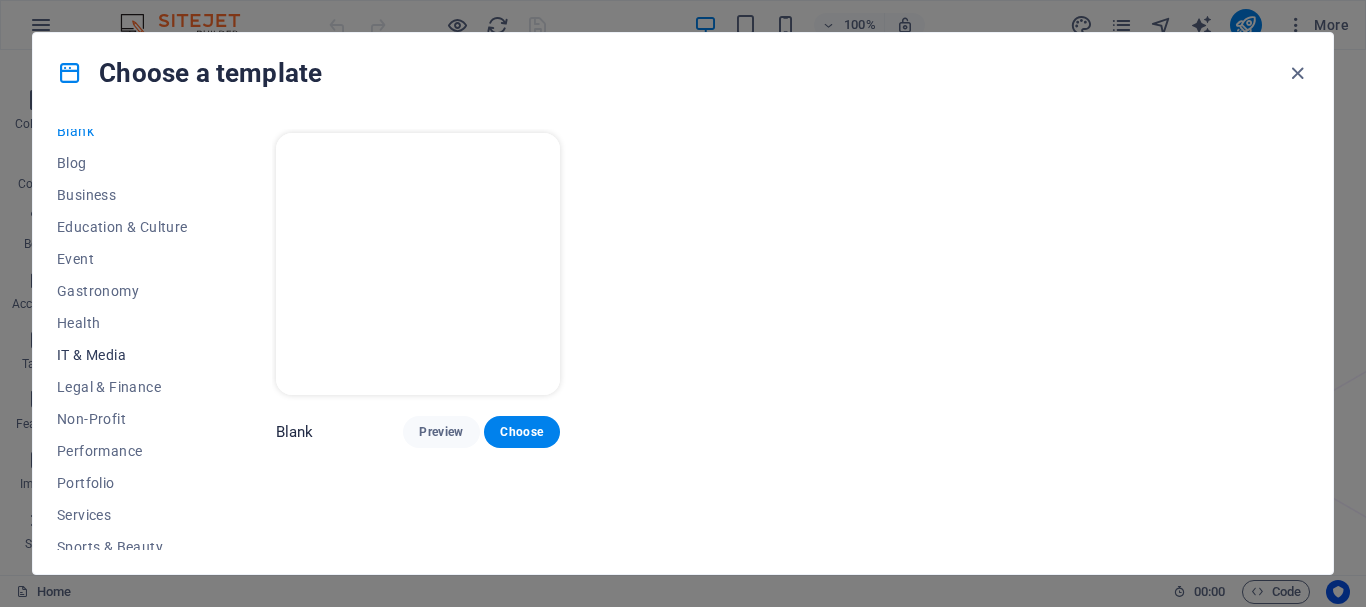 click on "IT & Media" at bounding box center [122, 355] 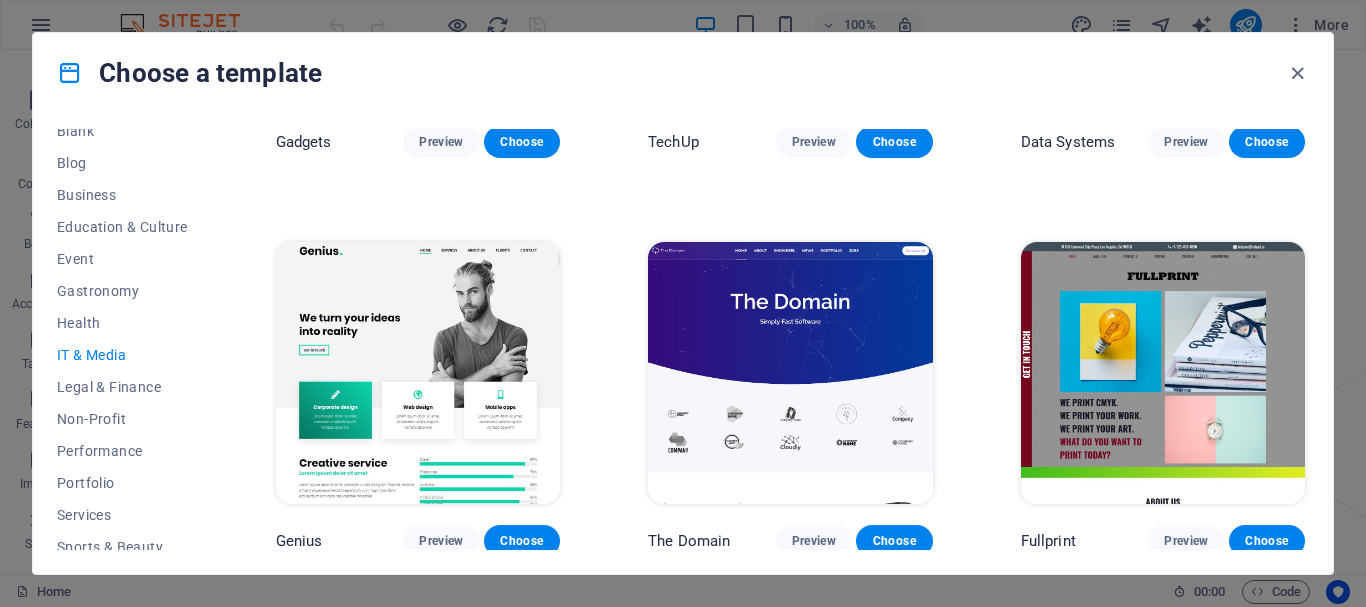 scroll, scrollTop: 720, scrollLeft: 0, axis: vertical 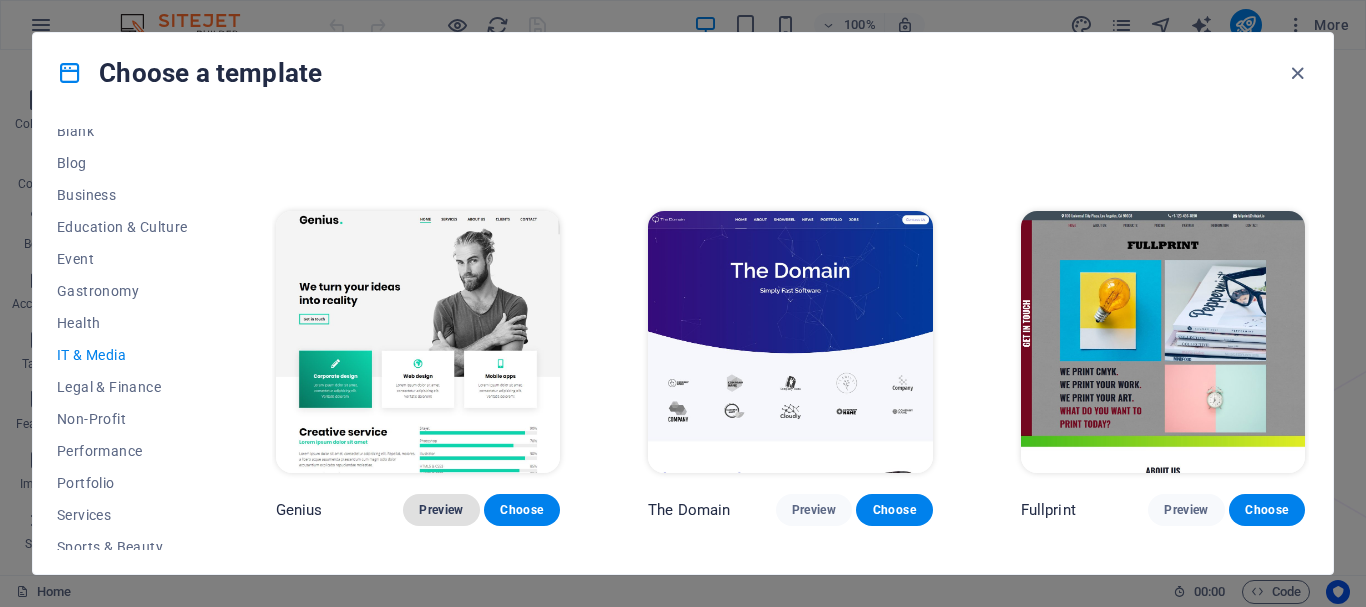 click on "Preview" at bounding box center (441, 510) 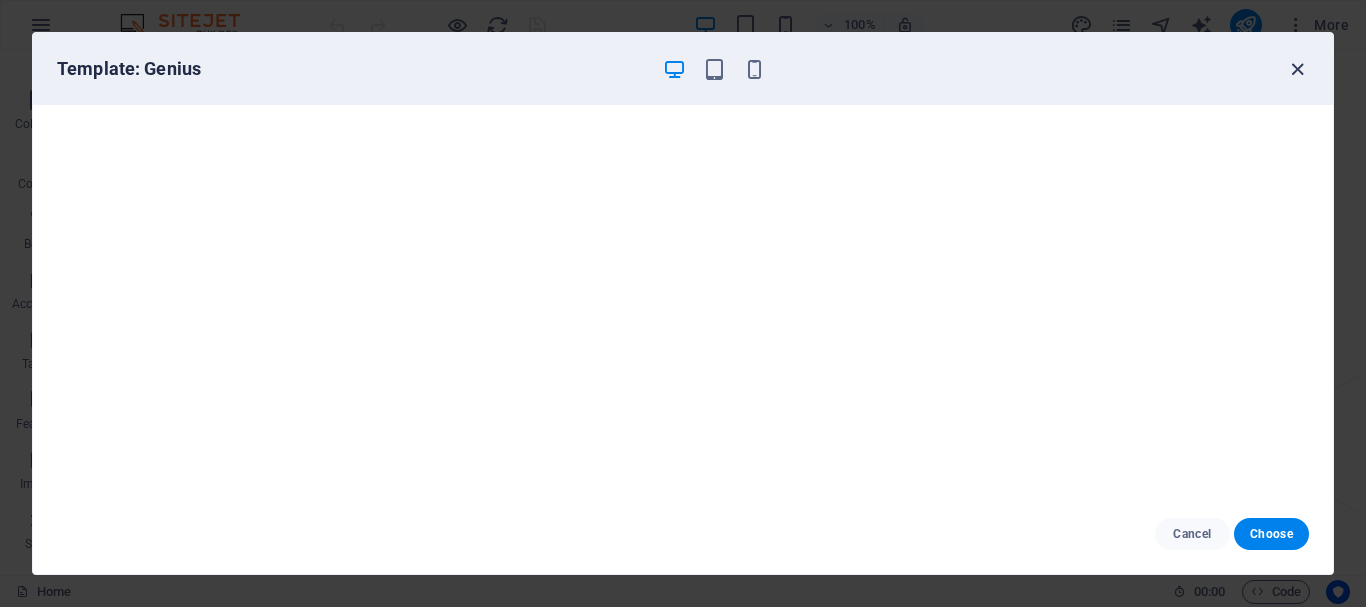 click at bounding box center (1297, 69) 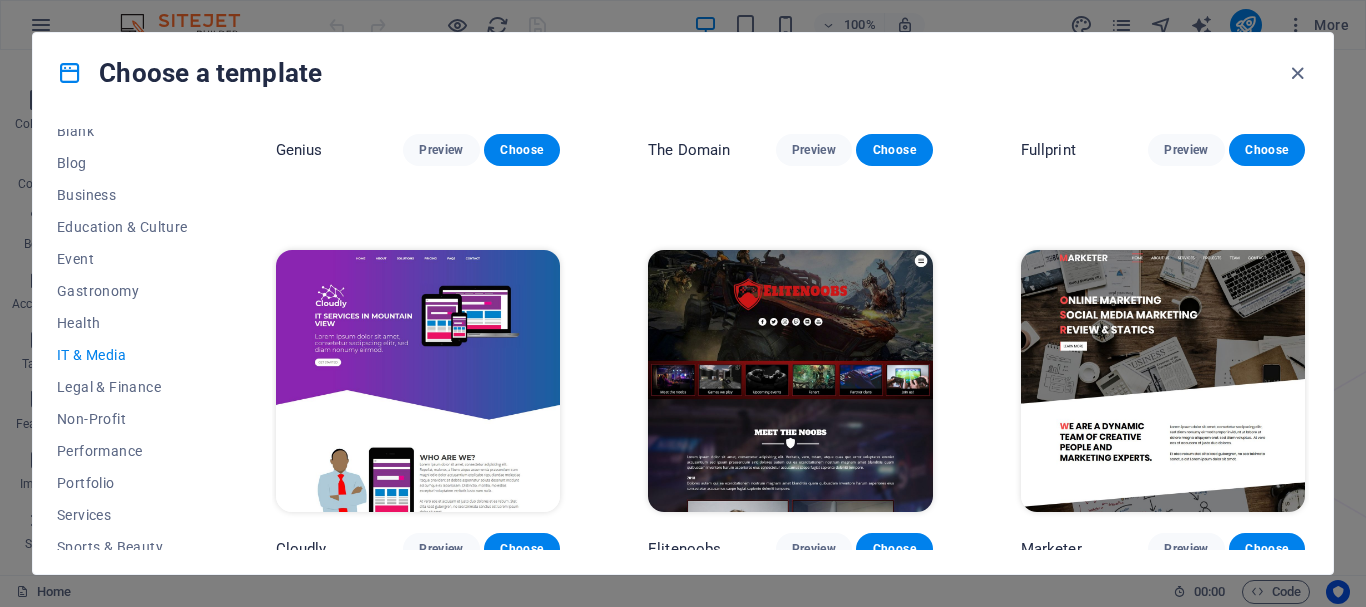 scroll, scrollTop: 1096, scrollLeft: 0, axis: vertical 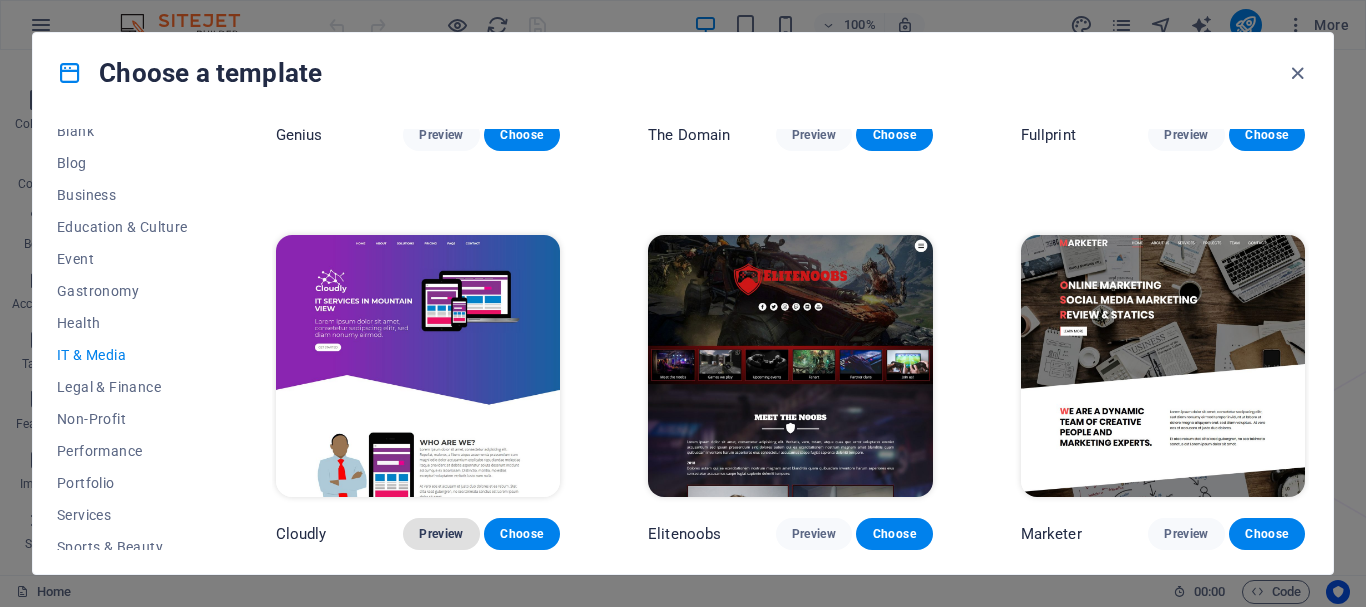 click on "Preview" at bounding box center [441, 534] 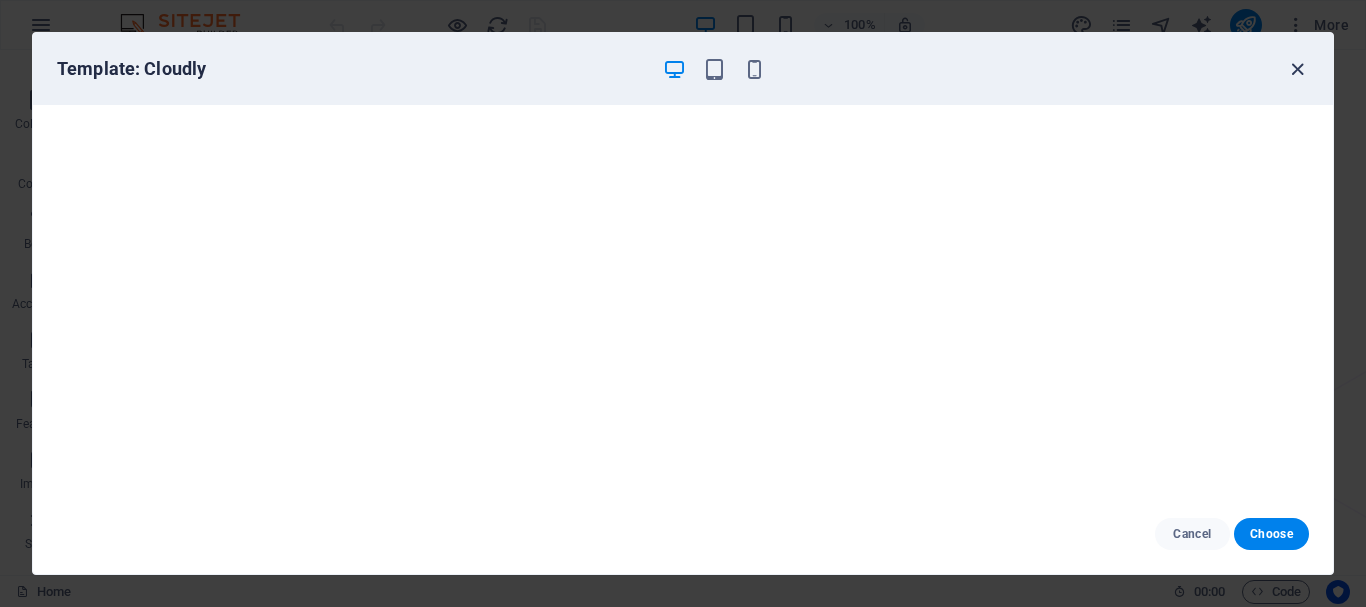 click at bounding box center [1297, 69] 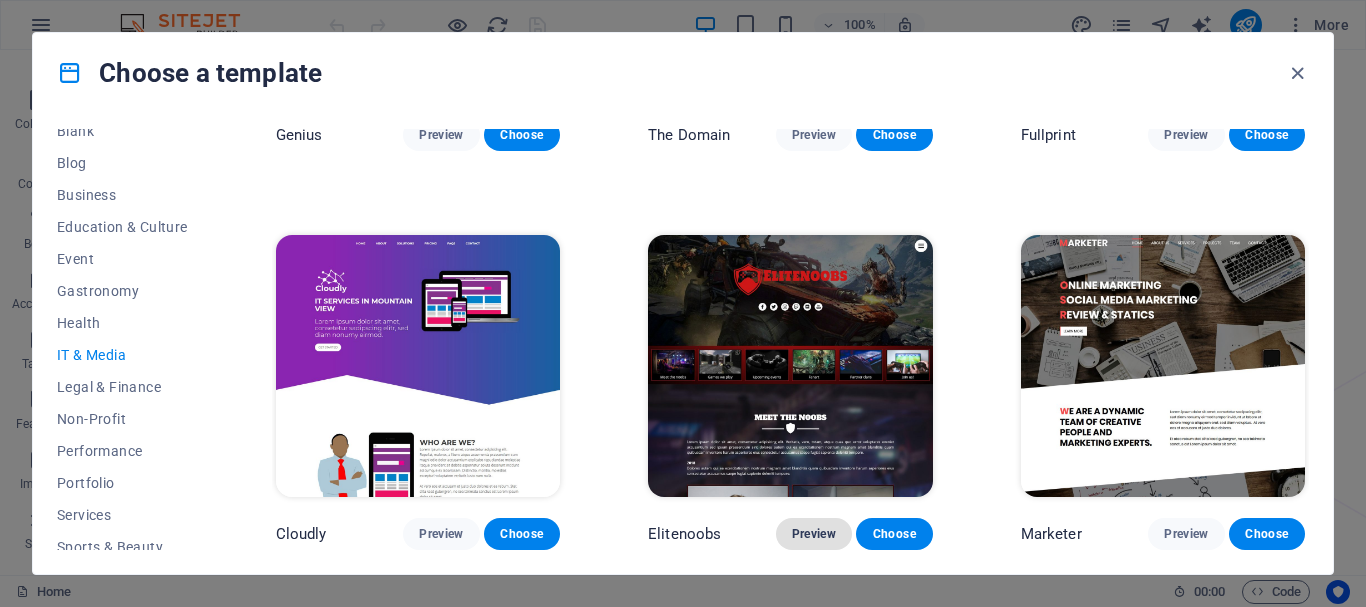 click on "Preview" at bounding box center (814, 534) 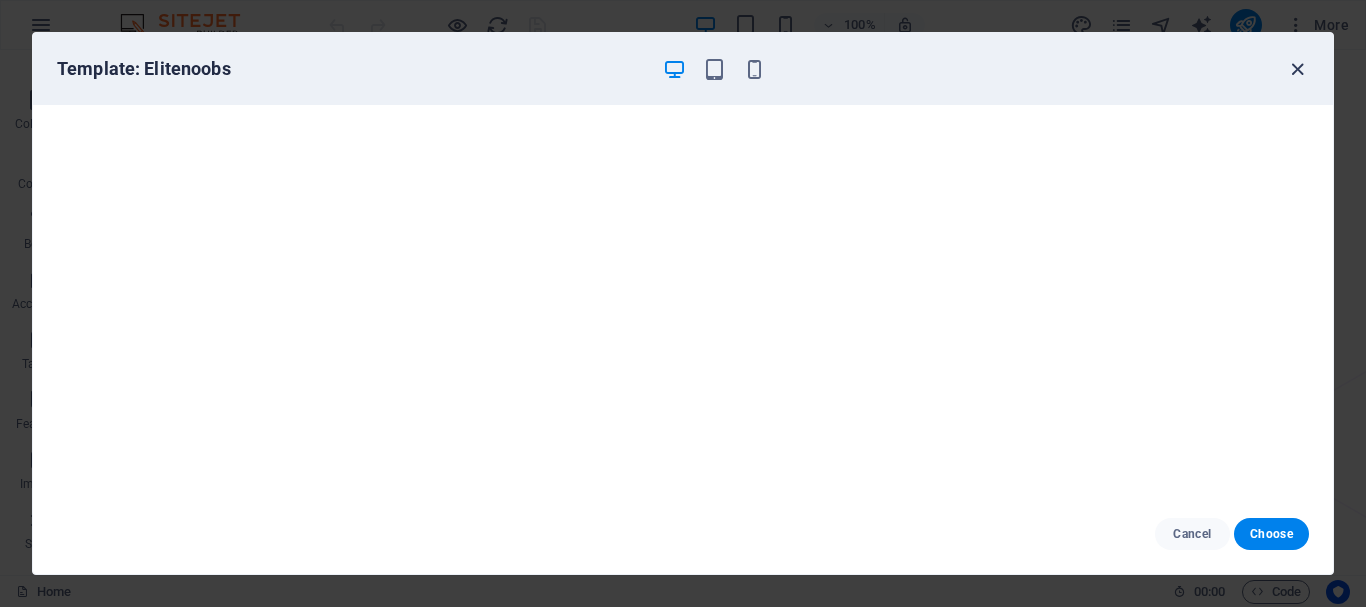 click at bounding box center [1297, 69] 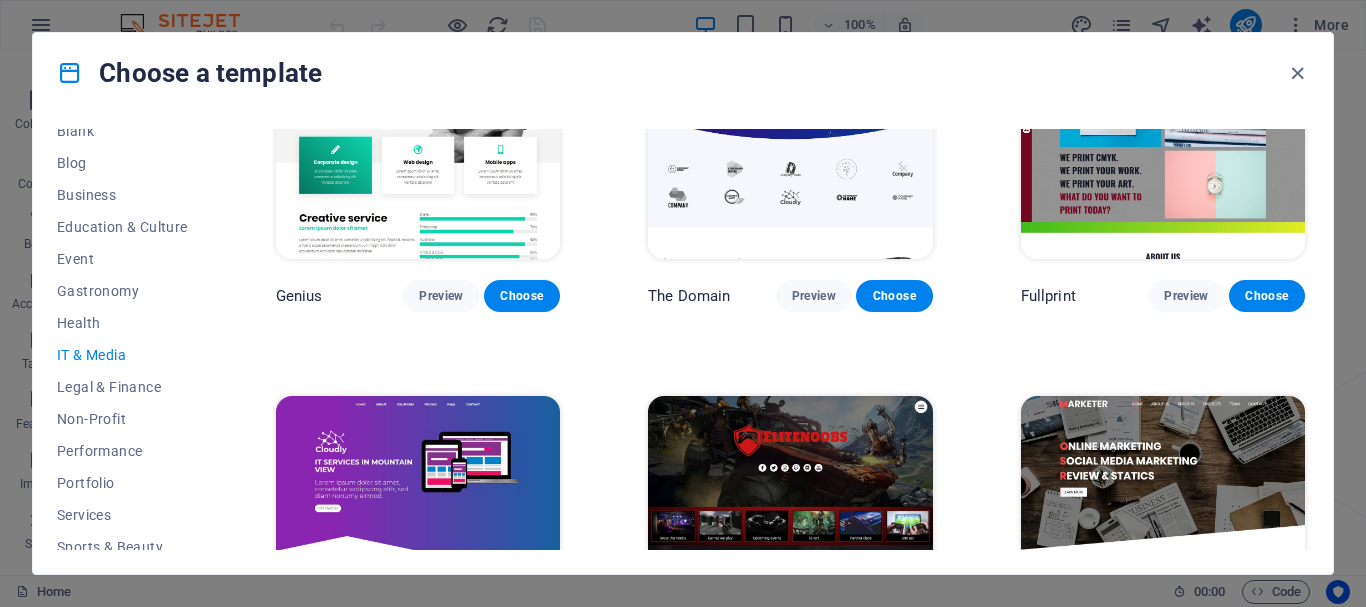 scroll, scrollTop: 1096, scrollLeft: 0, axis: vertical 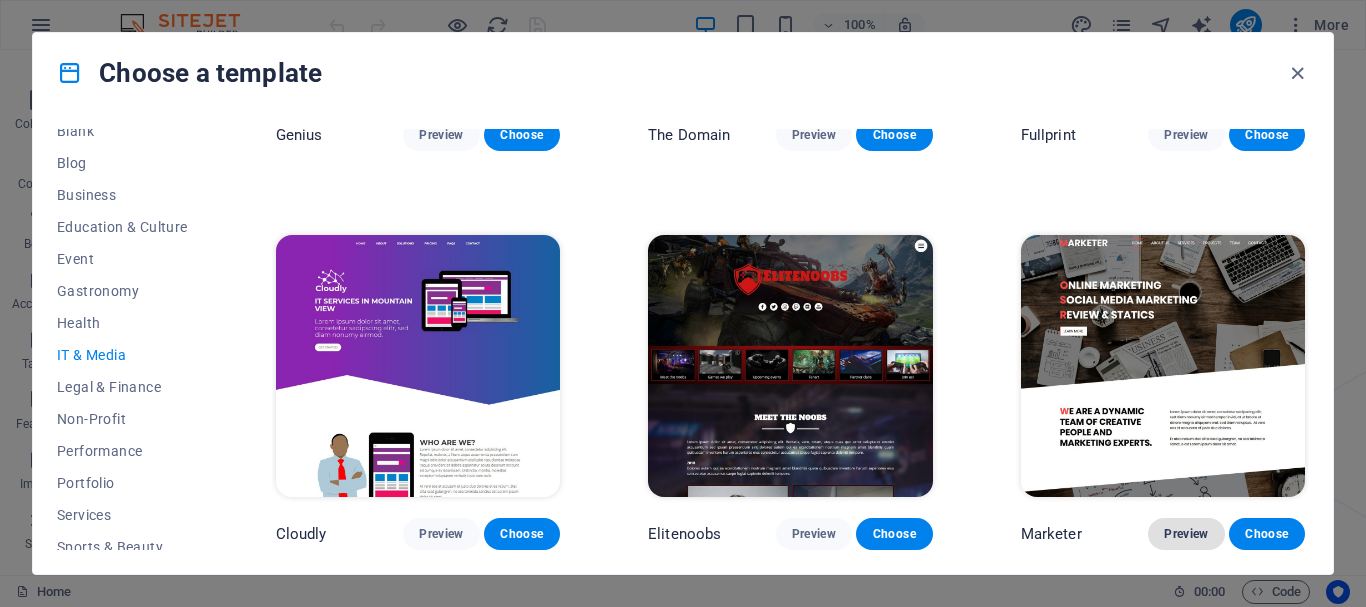 click on "Preview" at bounding box center (1186, 534) 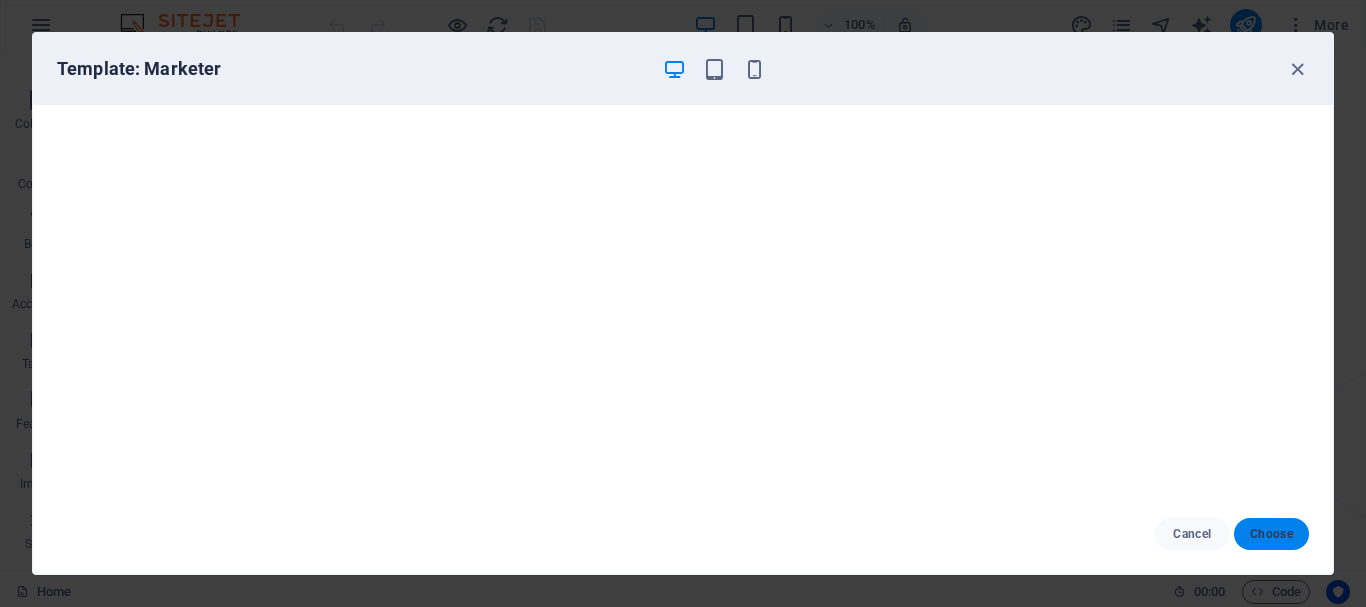 click on "Choose" at bounding box center [1271, 534] 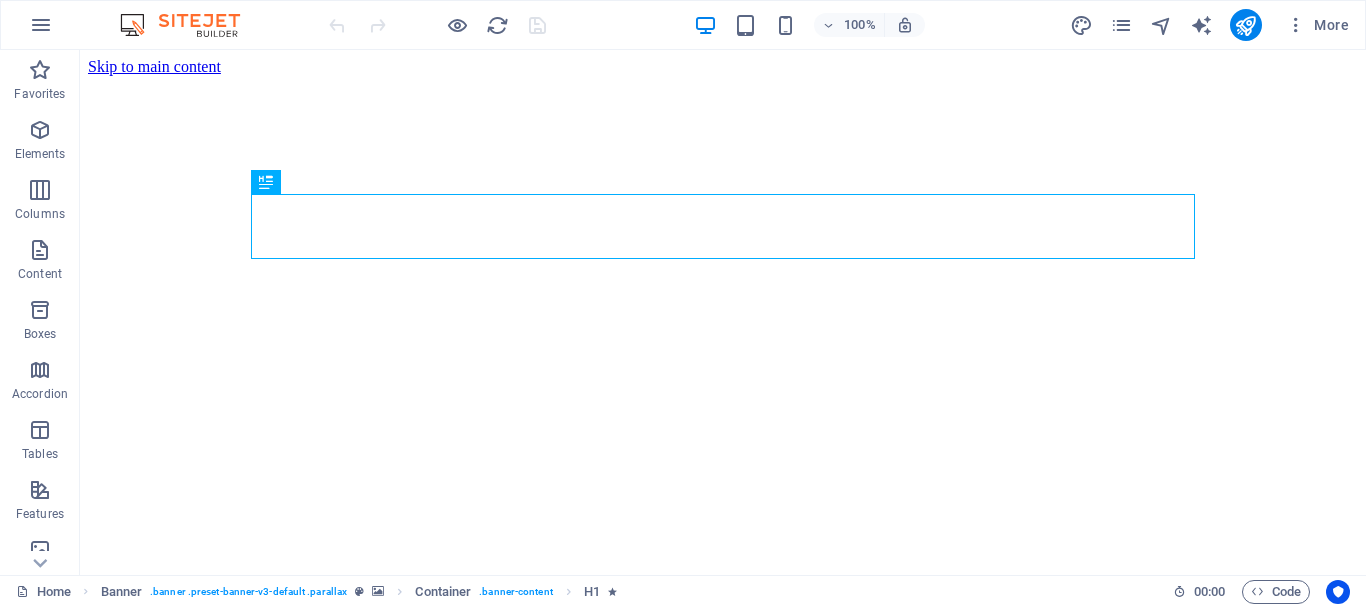 scroll, scrollTop: 0, scrollLeft: 0, axis: both 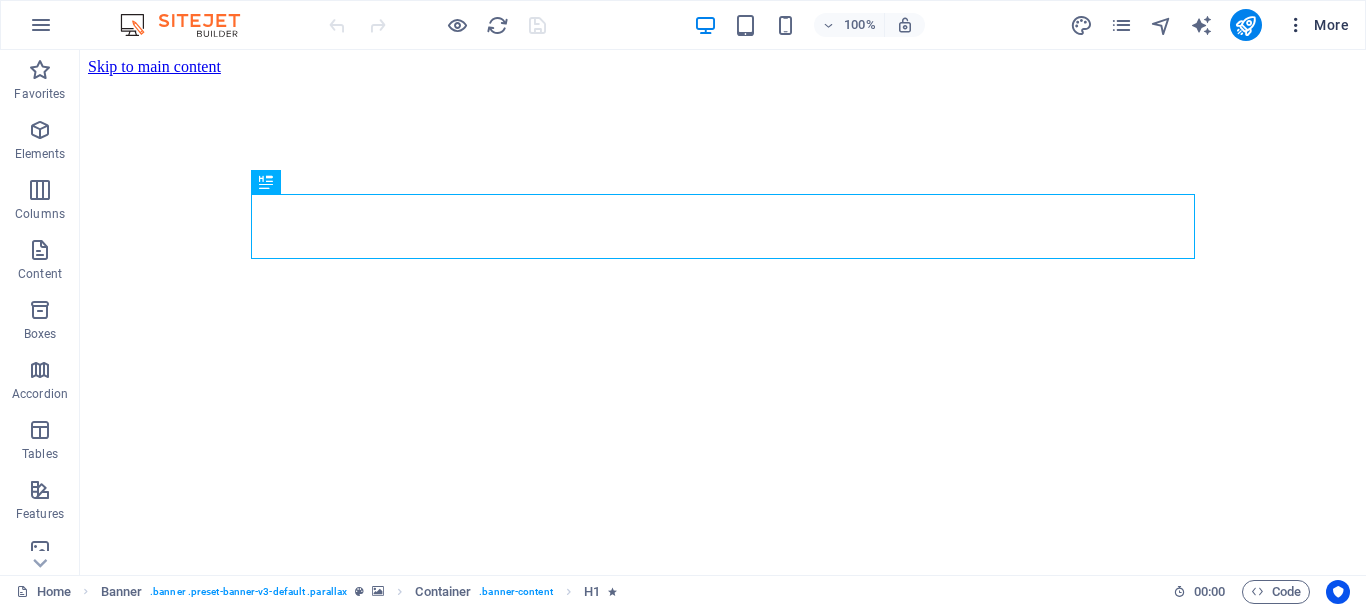click at bounding box center (1296, 25) 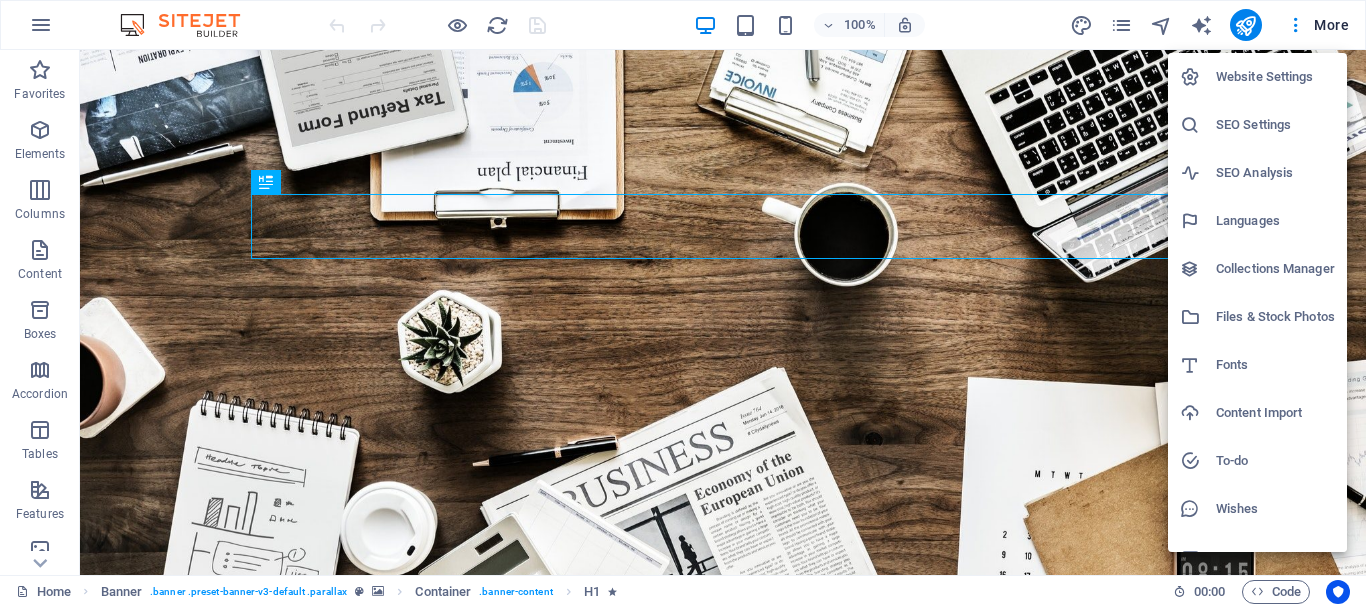 click at bounding box center (683, 303) 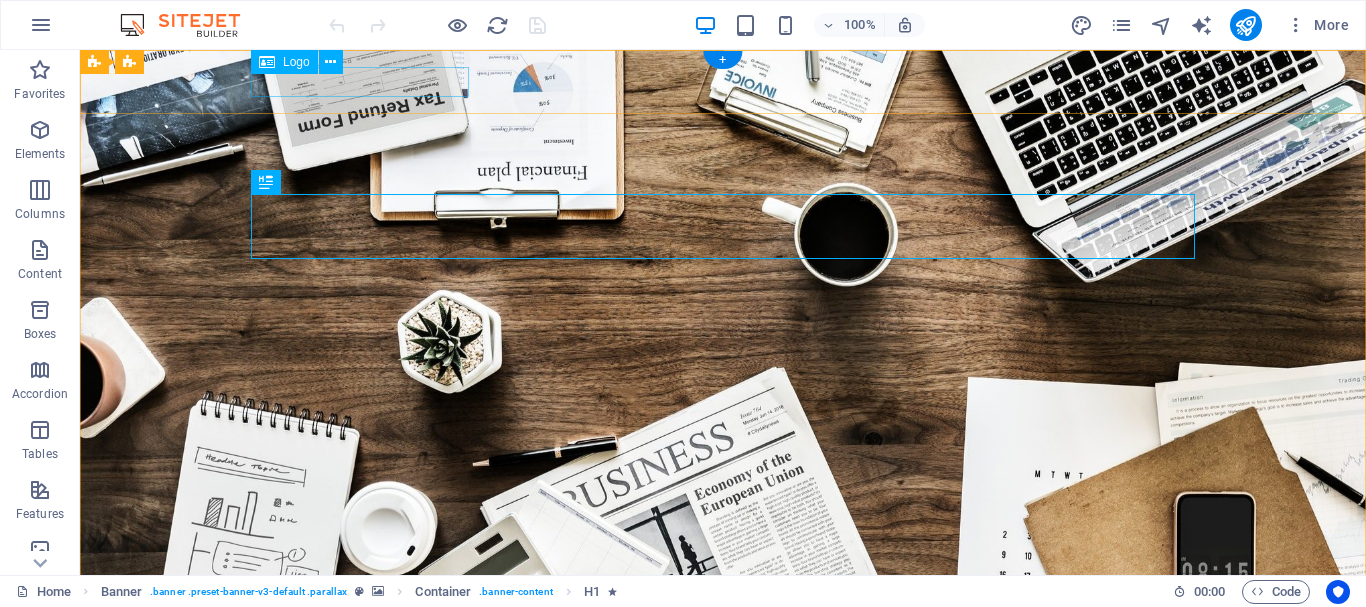 click at bounding box center [723, 626] 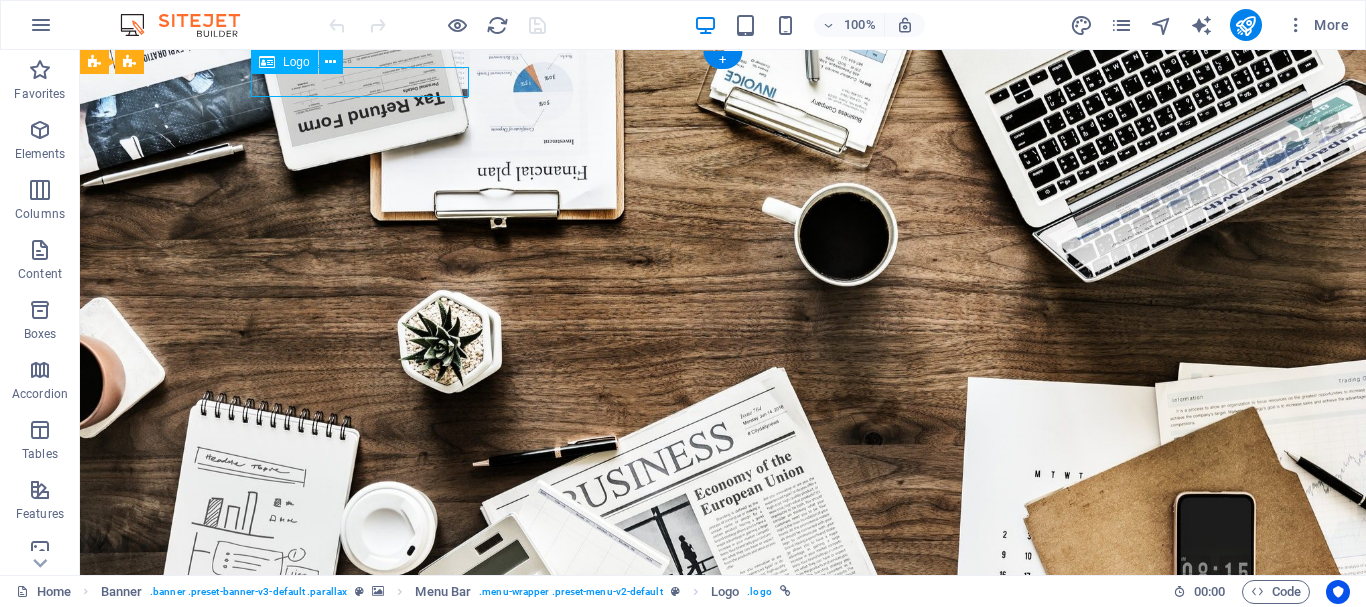 click at bounding box center [723, 626] 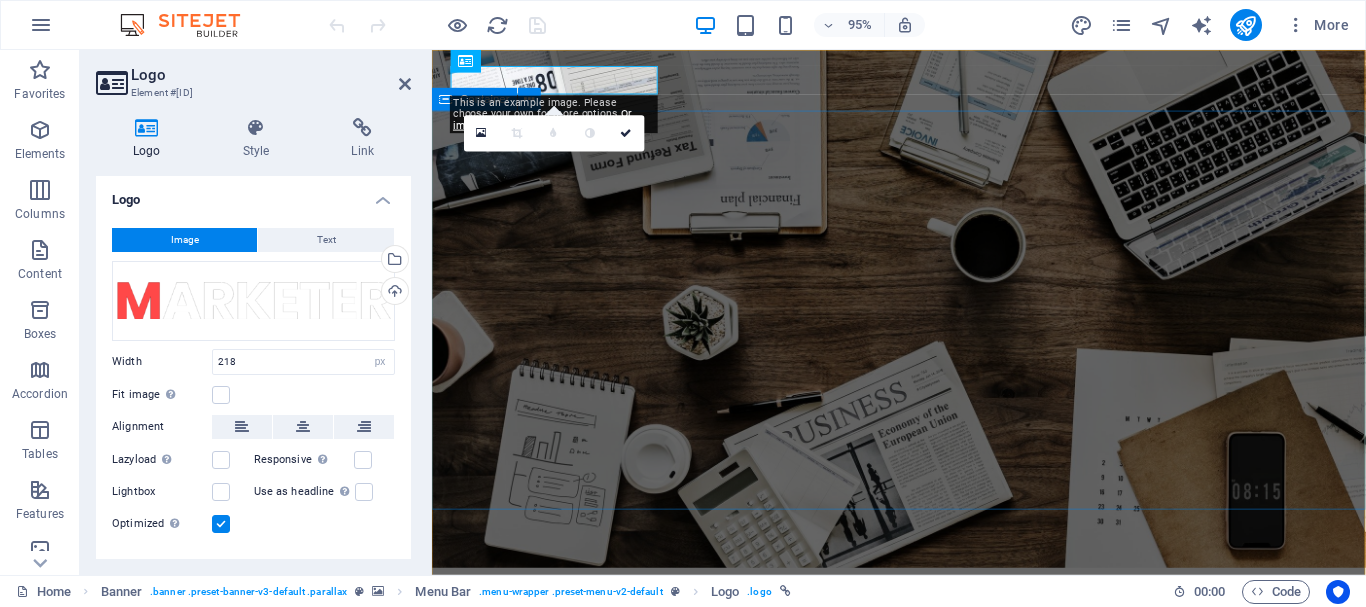 click on "O nline Marketing S OCIAL MEDIA MARKETING R EVIEW & STATISTICS Learn more" at bounding box center [923, 899] 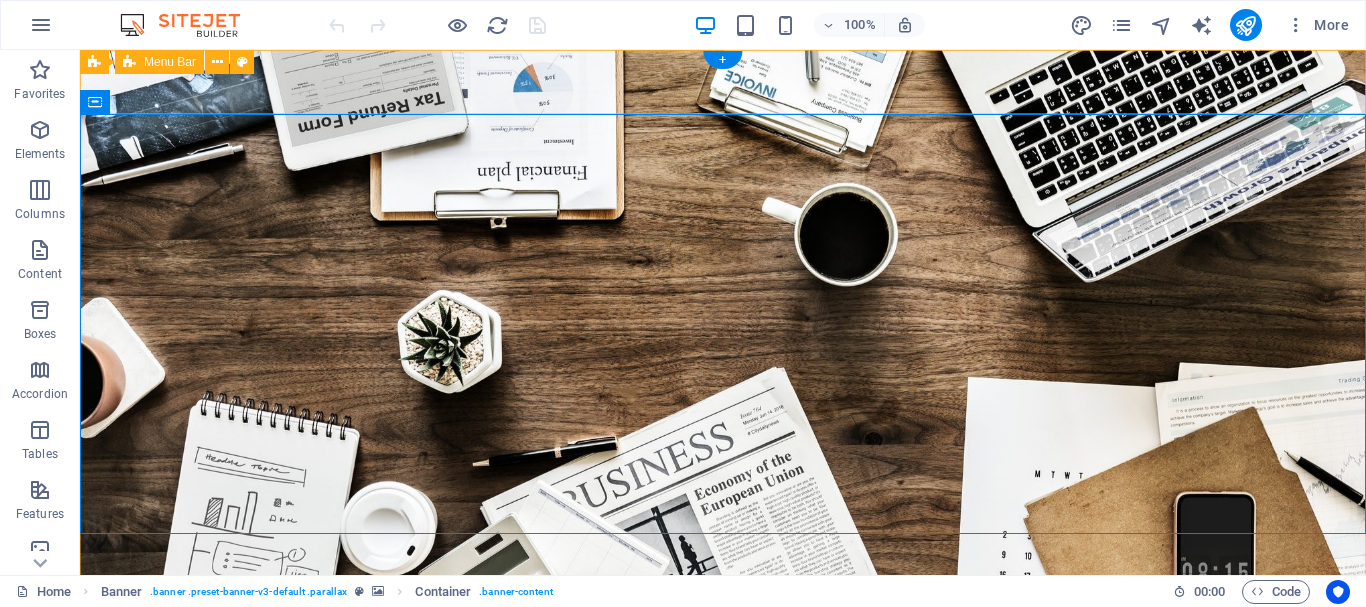 click on "Home About us Services Projects Team Contact" at bounding box center (723, 642) 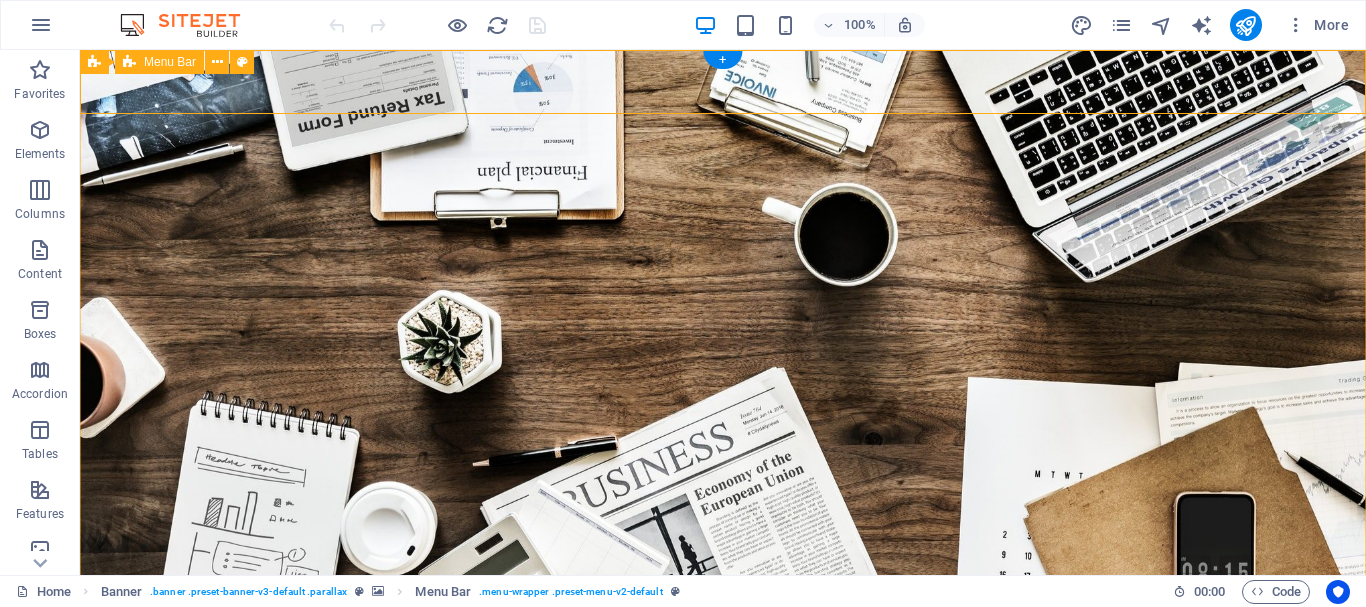 click on "Home About us Services Projects Team Contact" at bounding box center [723, 642] 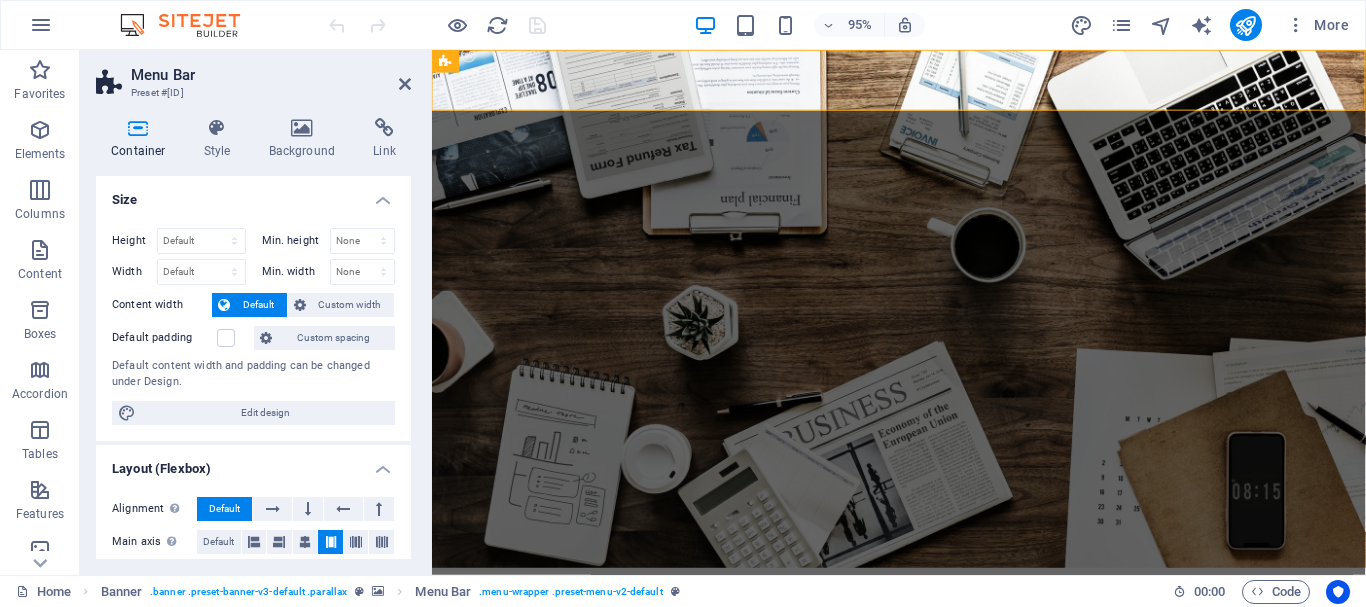 click on "Menu Bar Preset #[ID]" at bounding box center [253, 76] 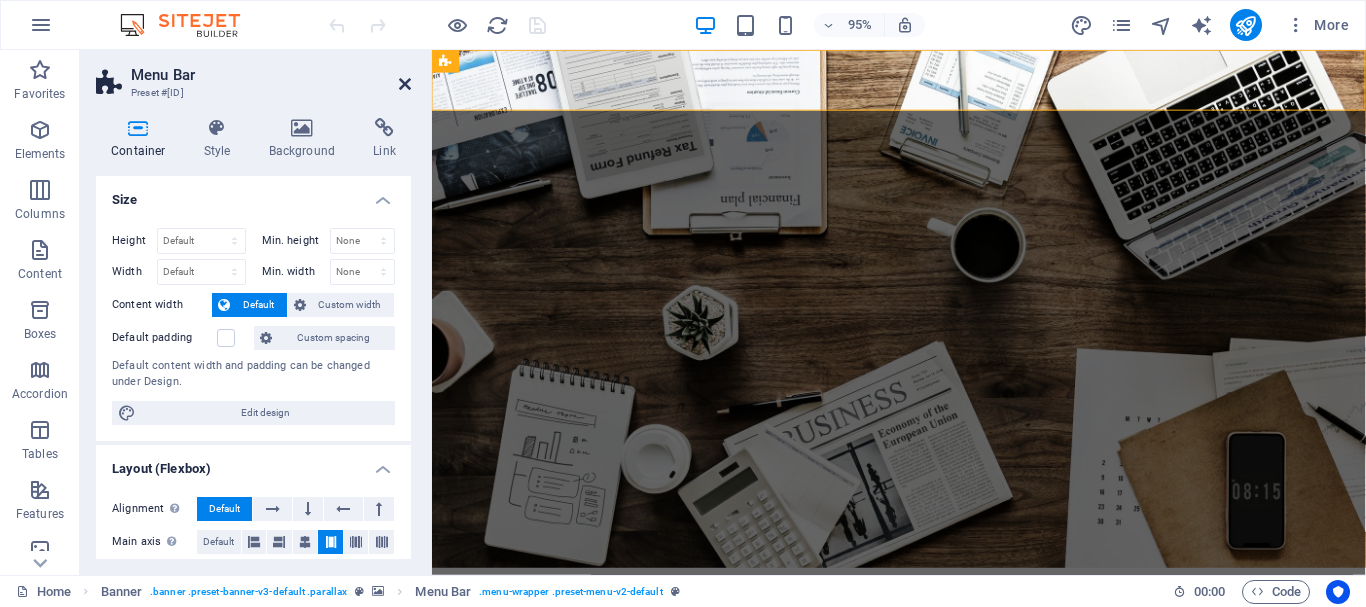 click at bounding box center (405, 84) 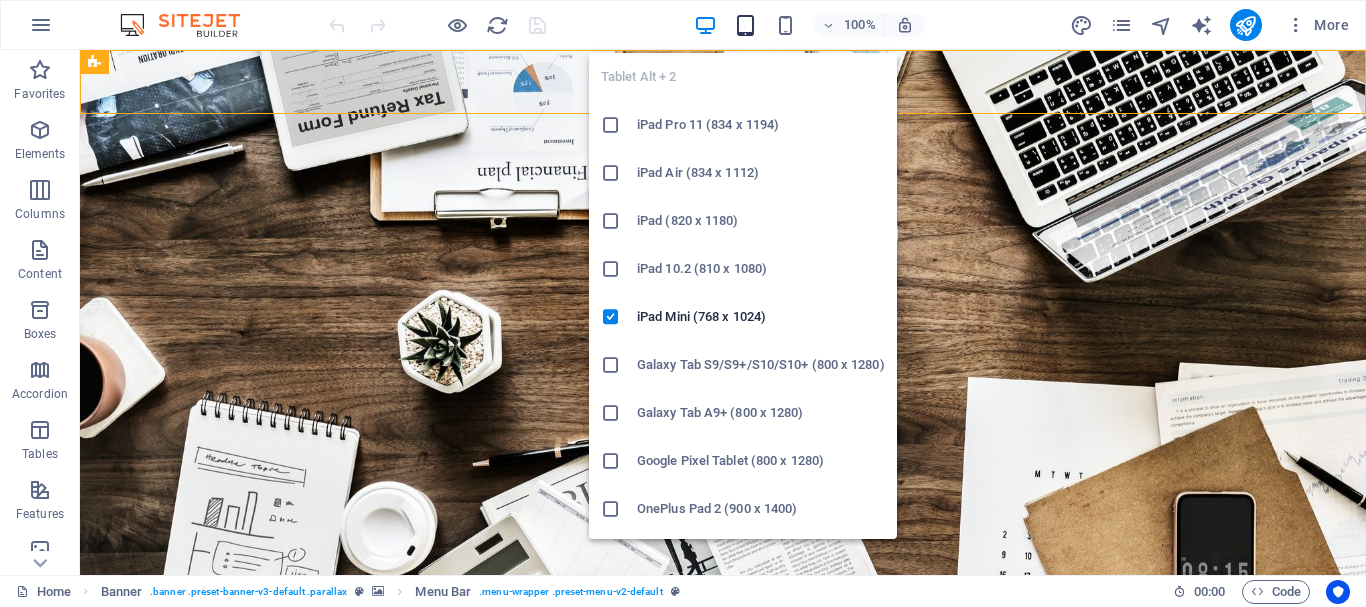 click at bounding box center [745, 25] 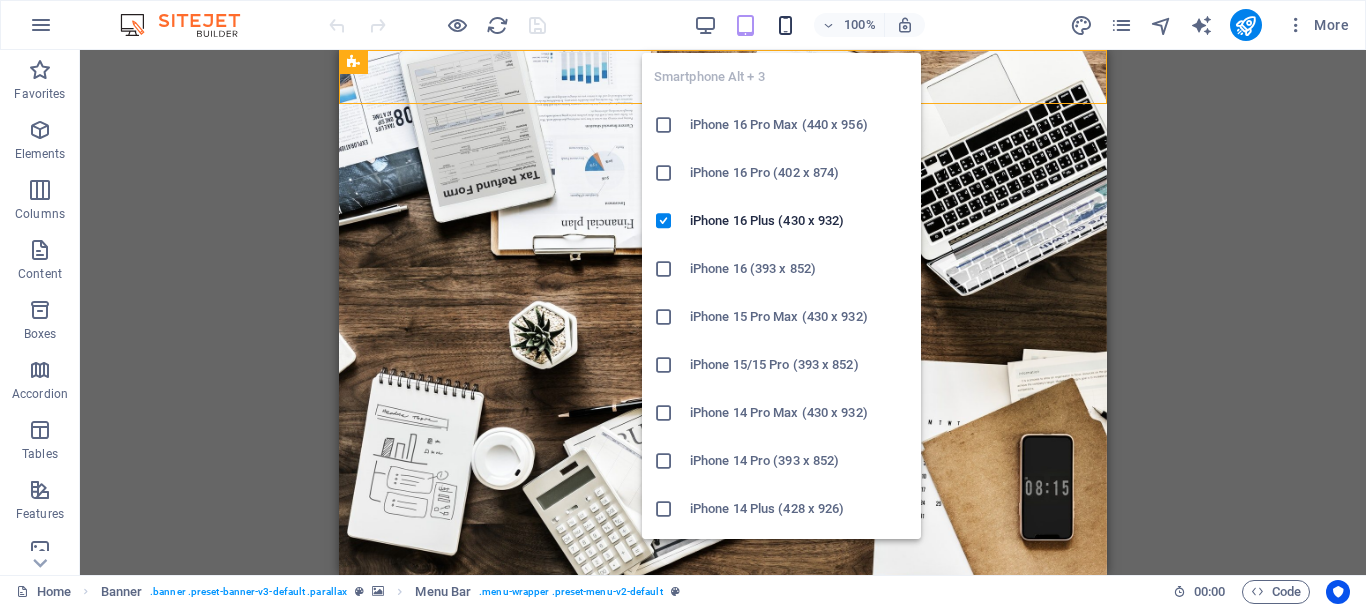 click at bounding box center (785, 25) 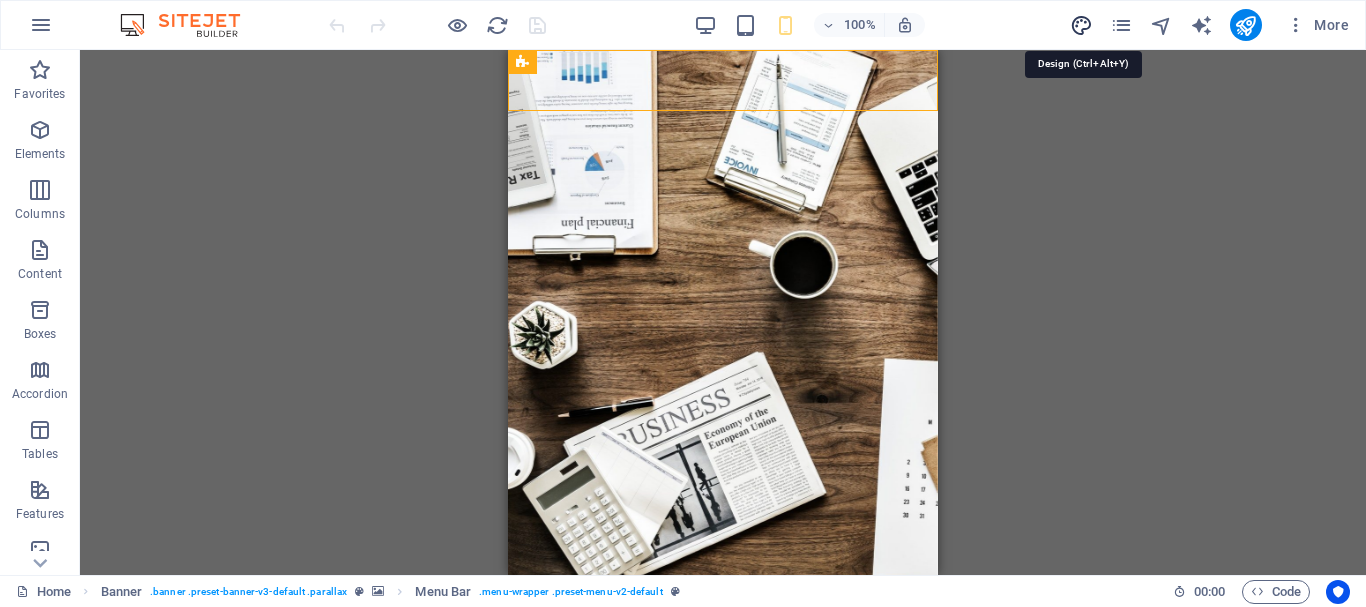 drag, startPoint x: 1086, startPoint y: 19, endPoint x: 1076, endPoint y: 14, distance: 11.18034 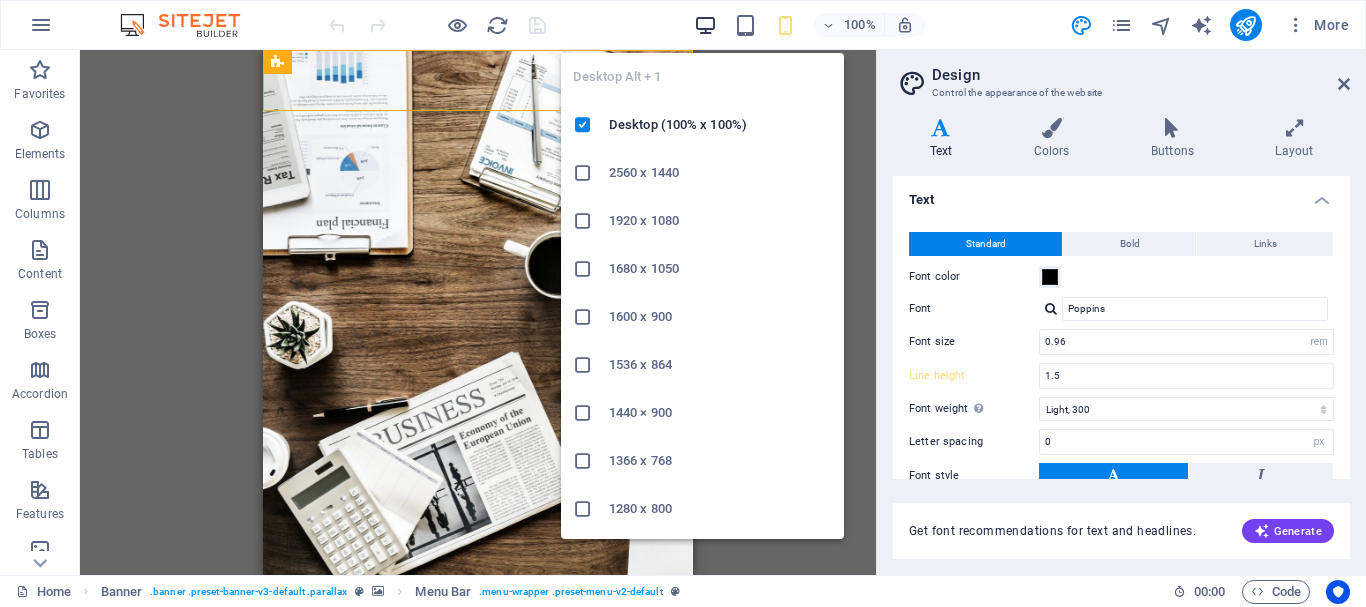 click at bounding box center (705, 25) 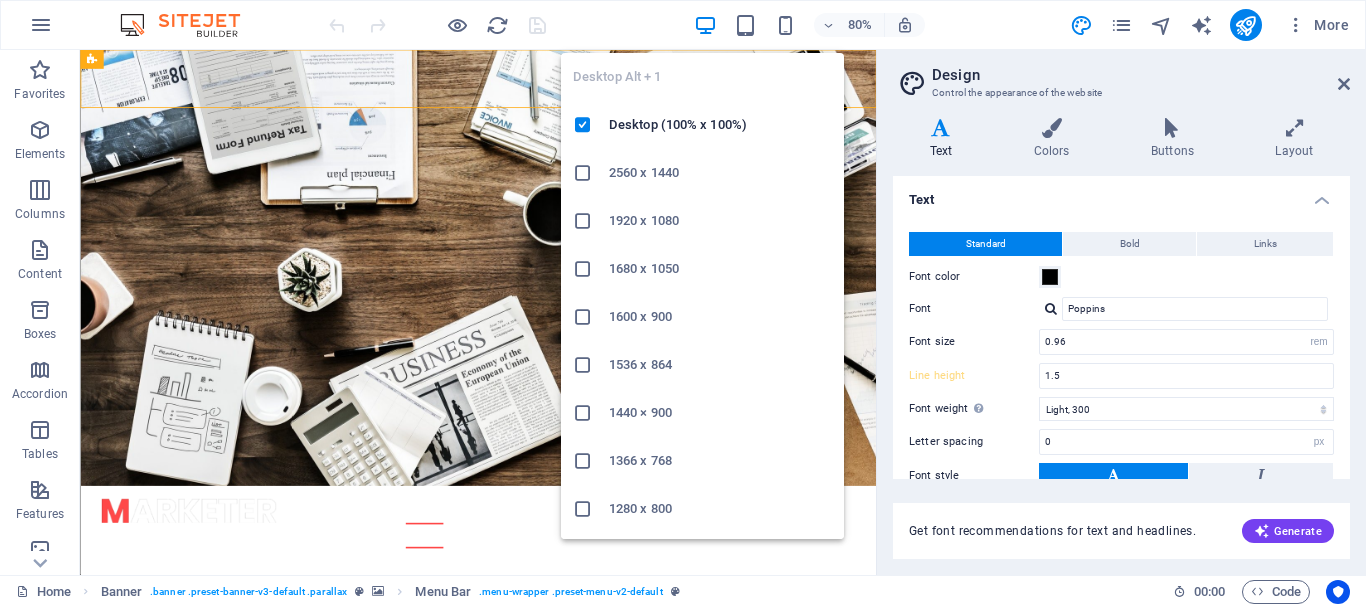 type on "1.6" 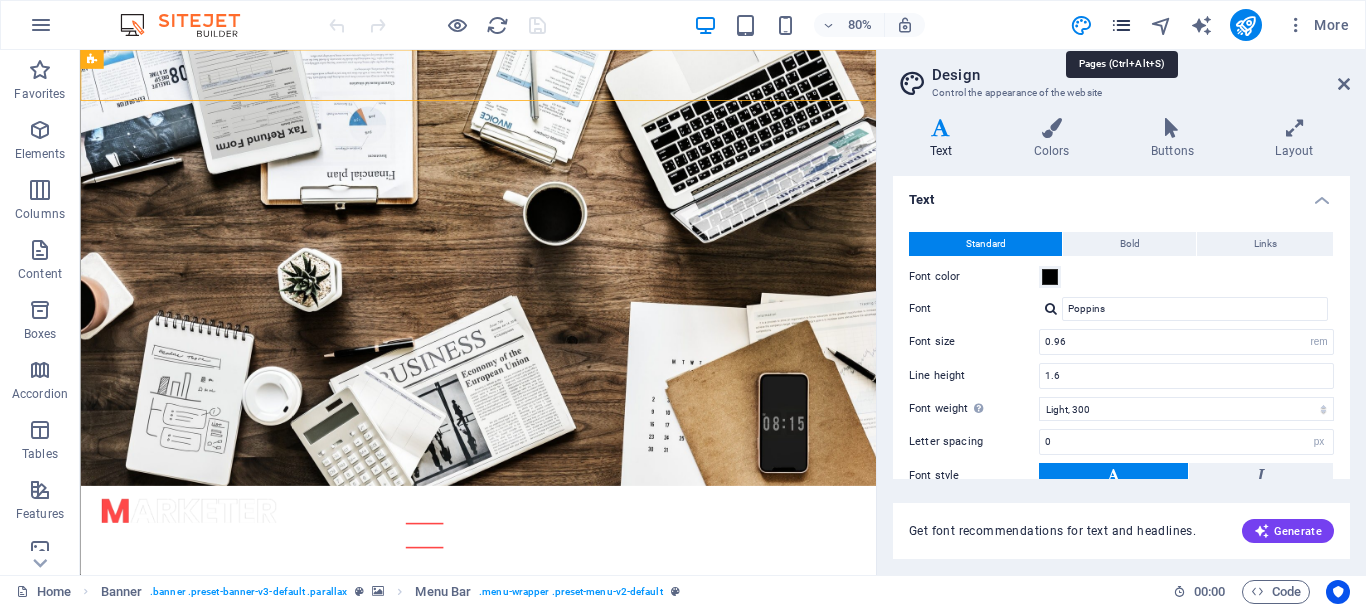 click at bounding box center [1121, 25] 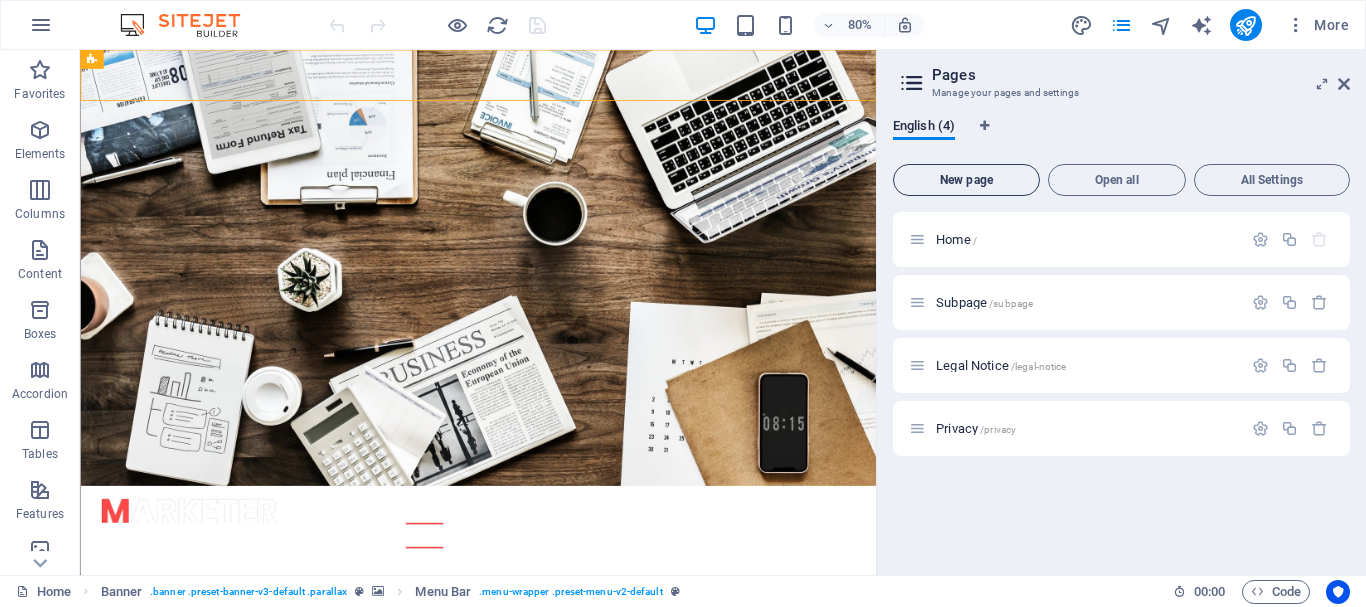 click on "New page" at bounding box center (966, 180) 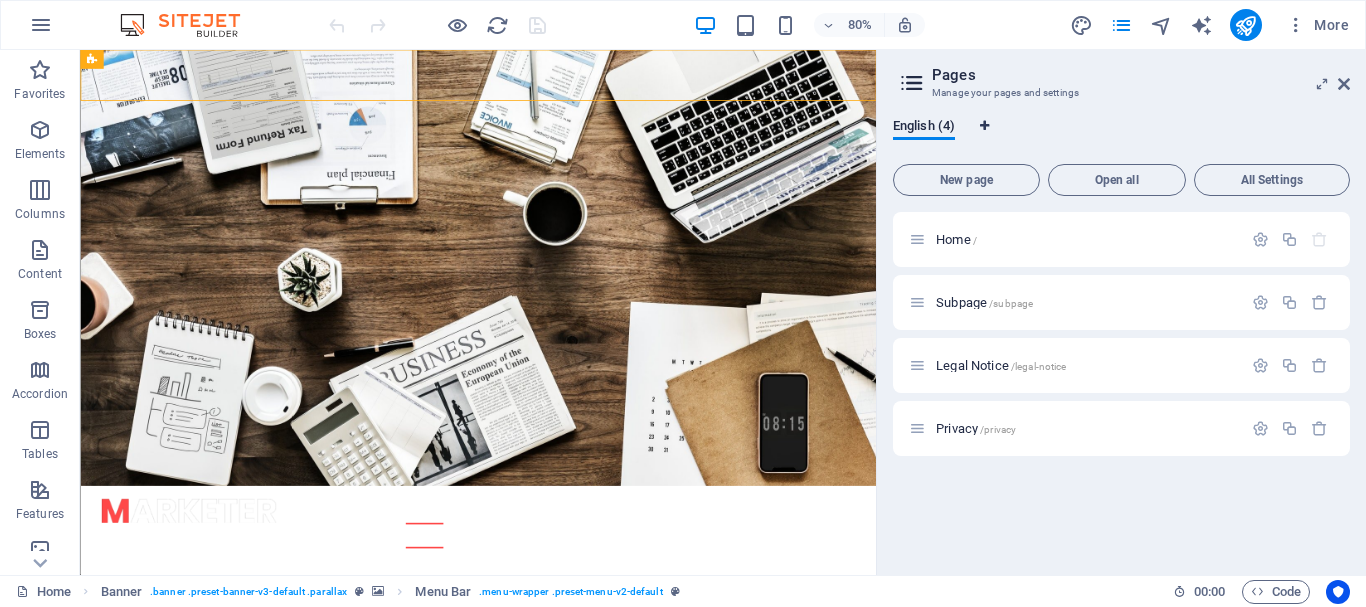 click at bounding box center (984, 126) 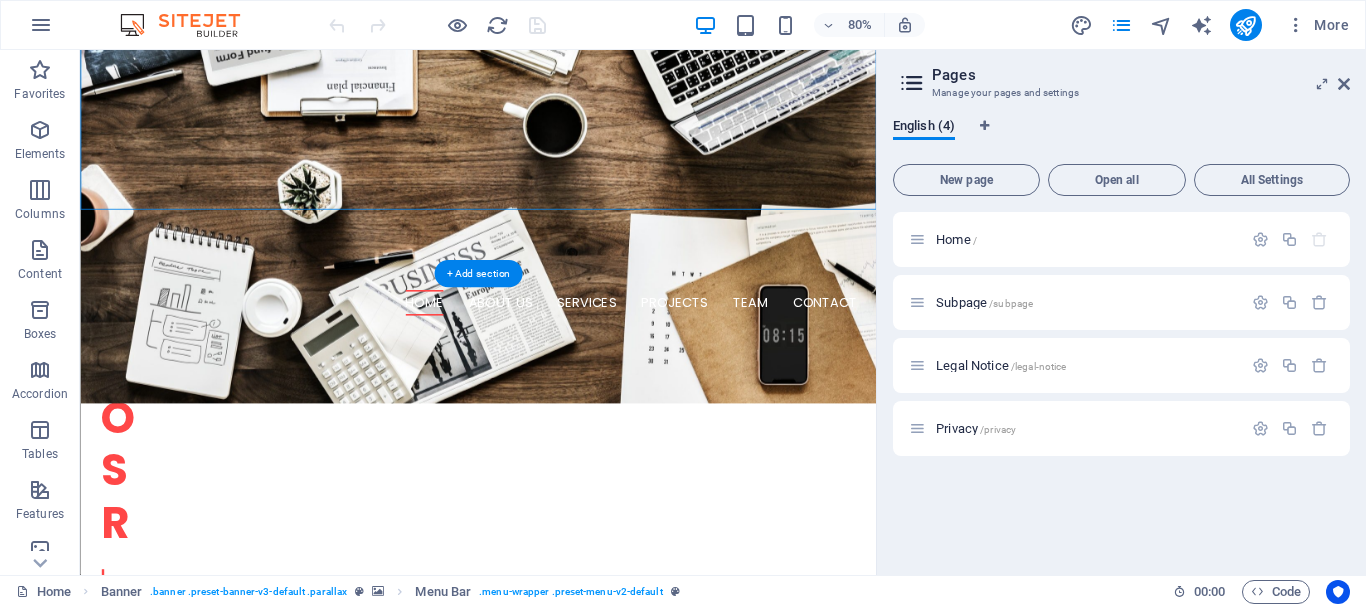scroll, scrollTop: 407, scrollLeft: 0, axis: vertical 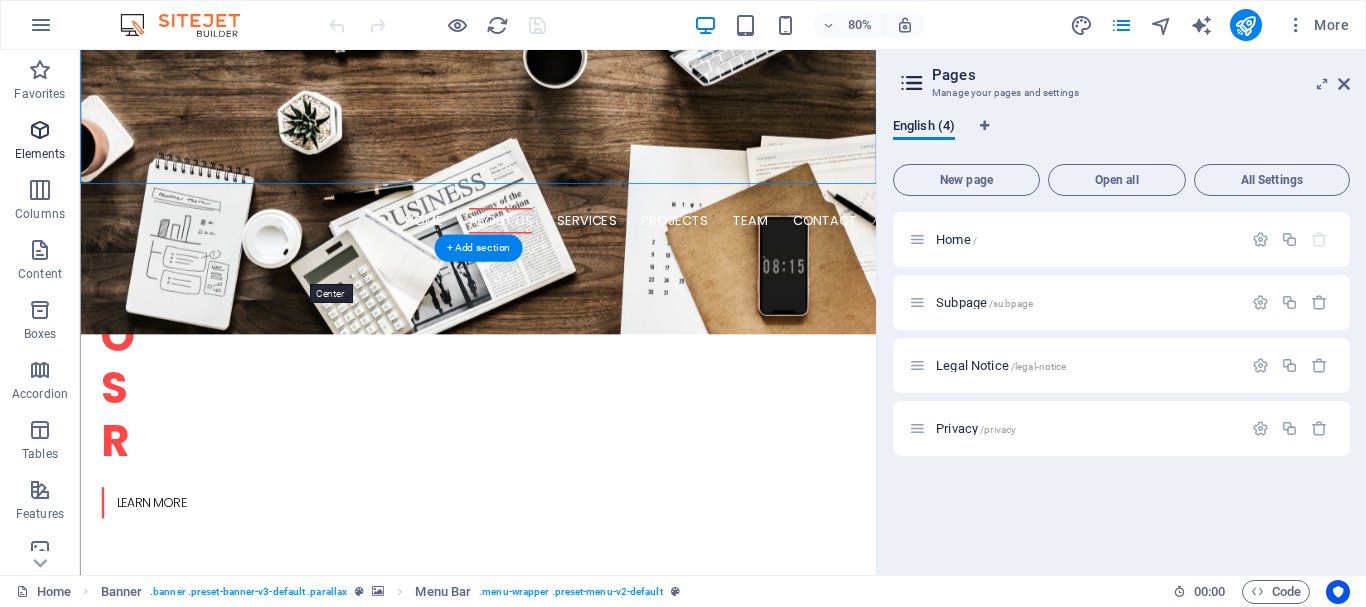 click at bounding box center [40, 130] 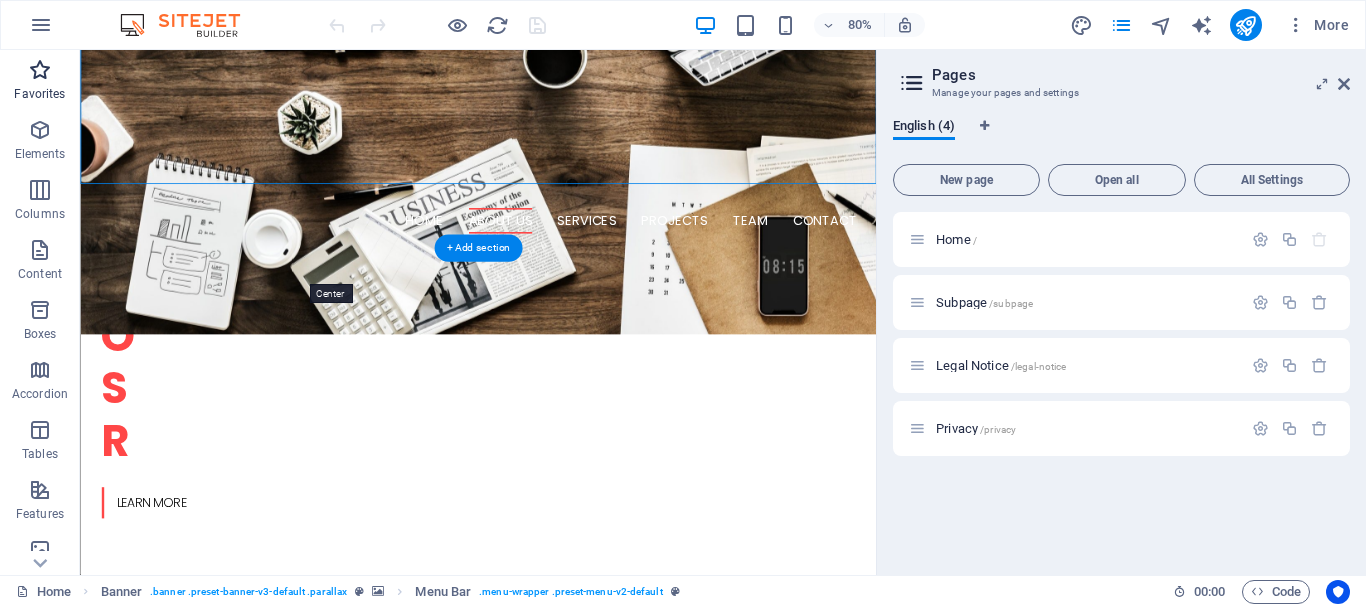 click on "Favorites" at bounding box center [39, 94] 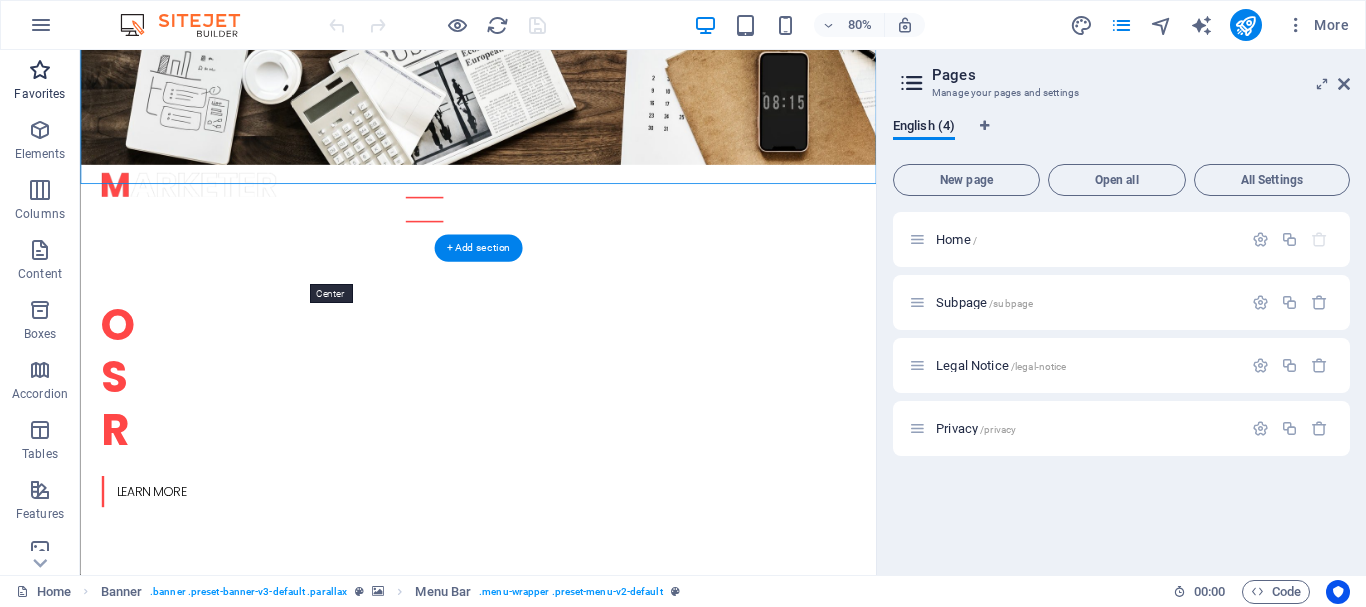 scroll, scrollTop: 11, scrollLeft: 0, axis: vertical 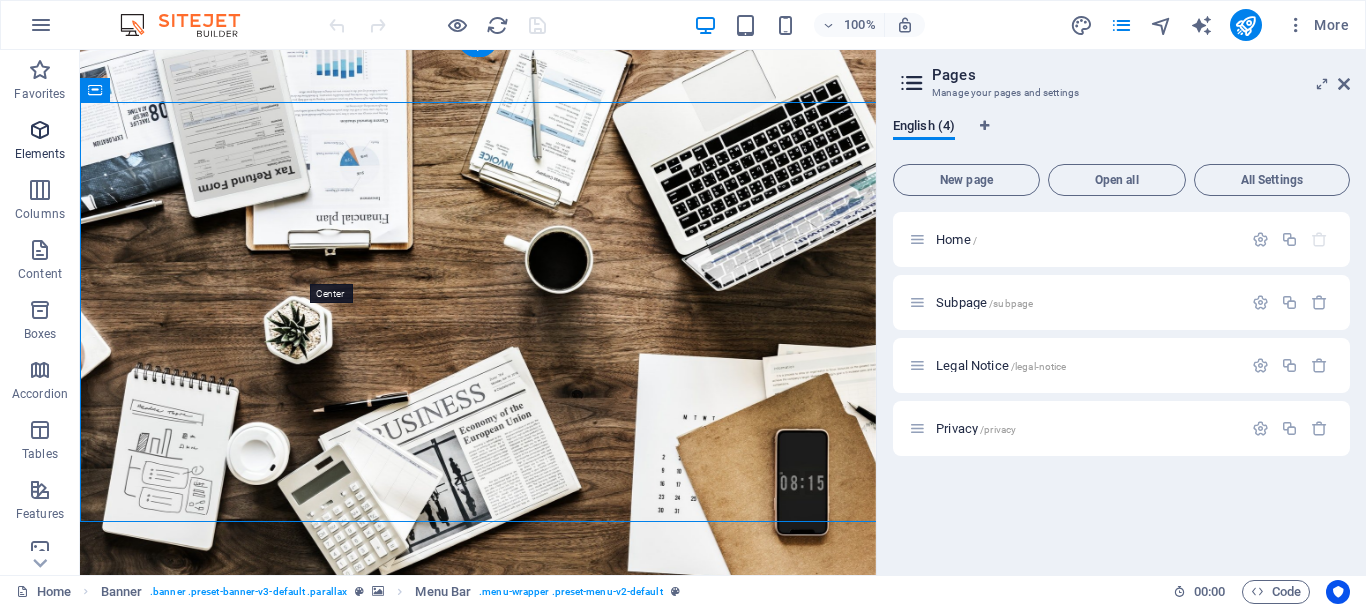 click at bounding box center (40, 130) 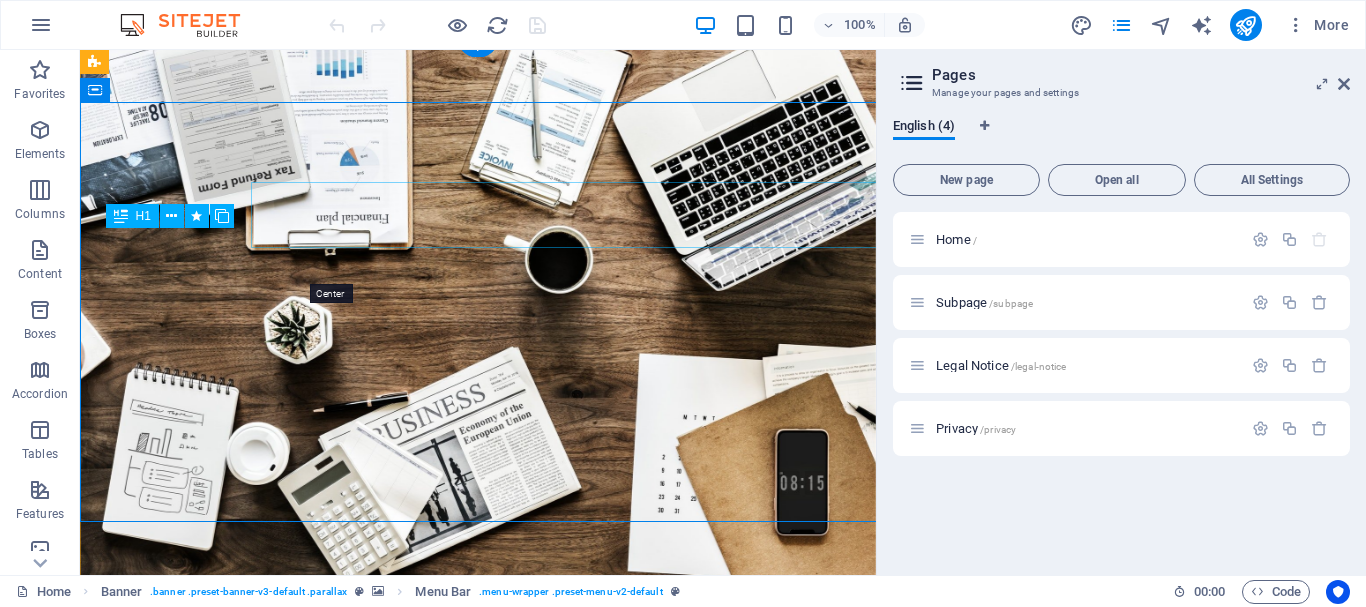 click on "O nline Marketing" at bounding box center (478, 788) 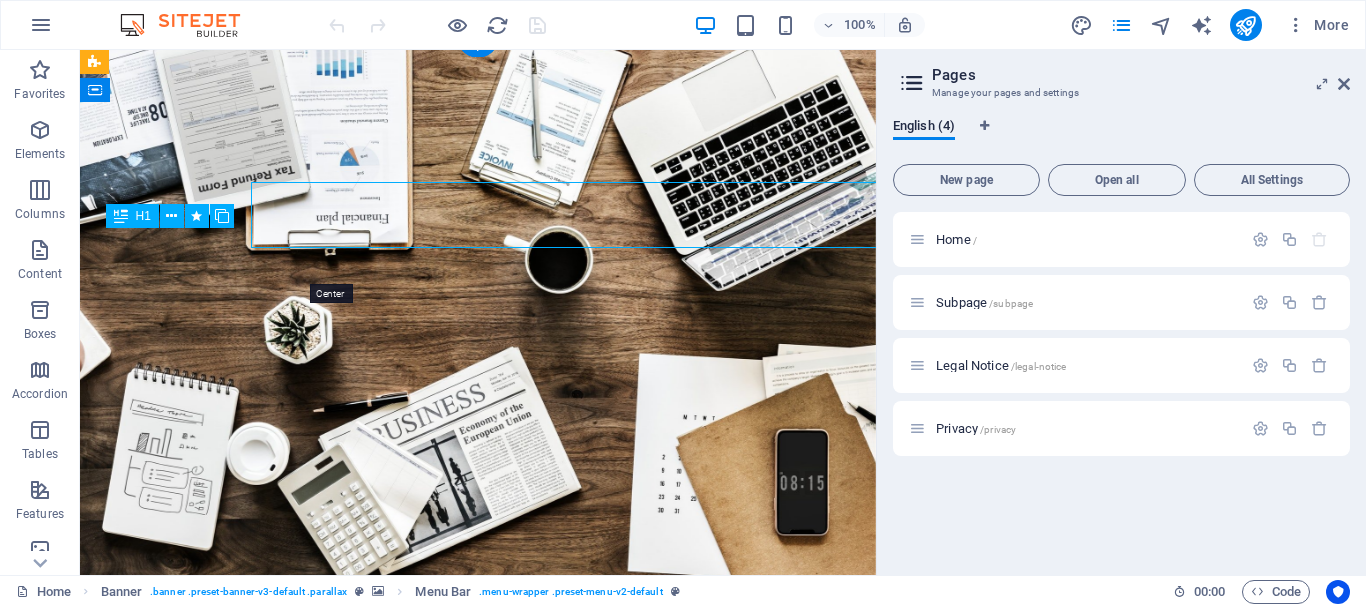 click on "O nline Marketing" at bounding box center [478, 788] 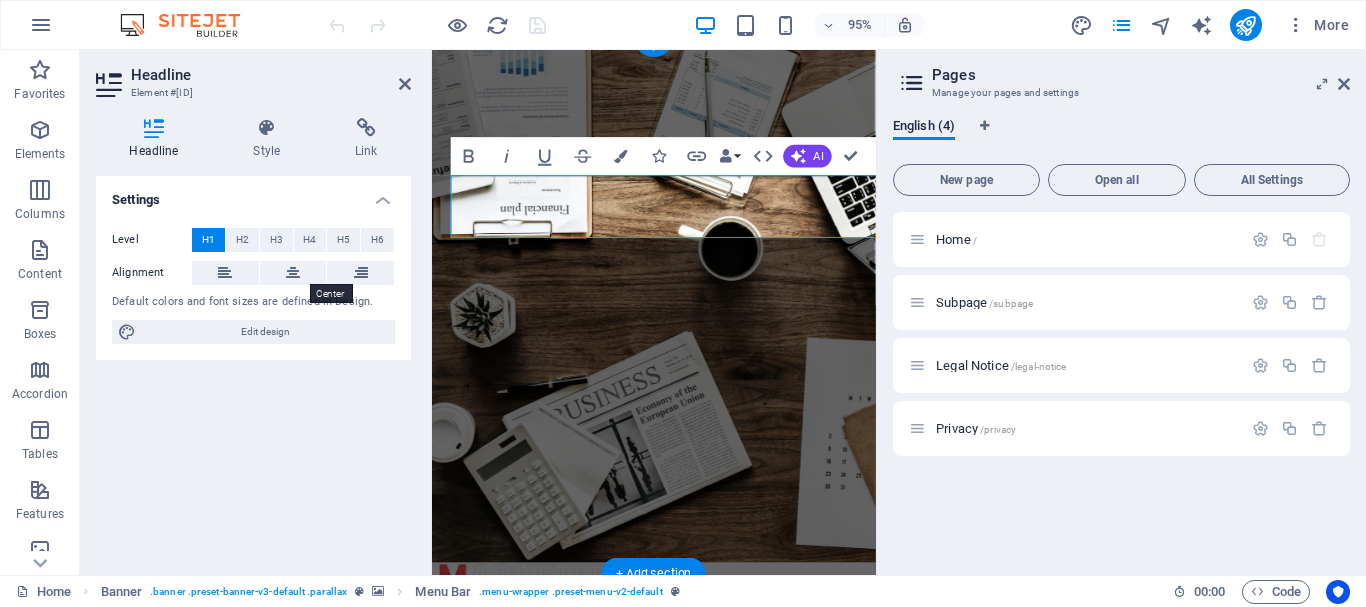 drag, startPoint x: 393, startPoint y: 307, endPoint x: 385, endPoint y: 335, distance: 29.12044 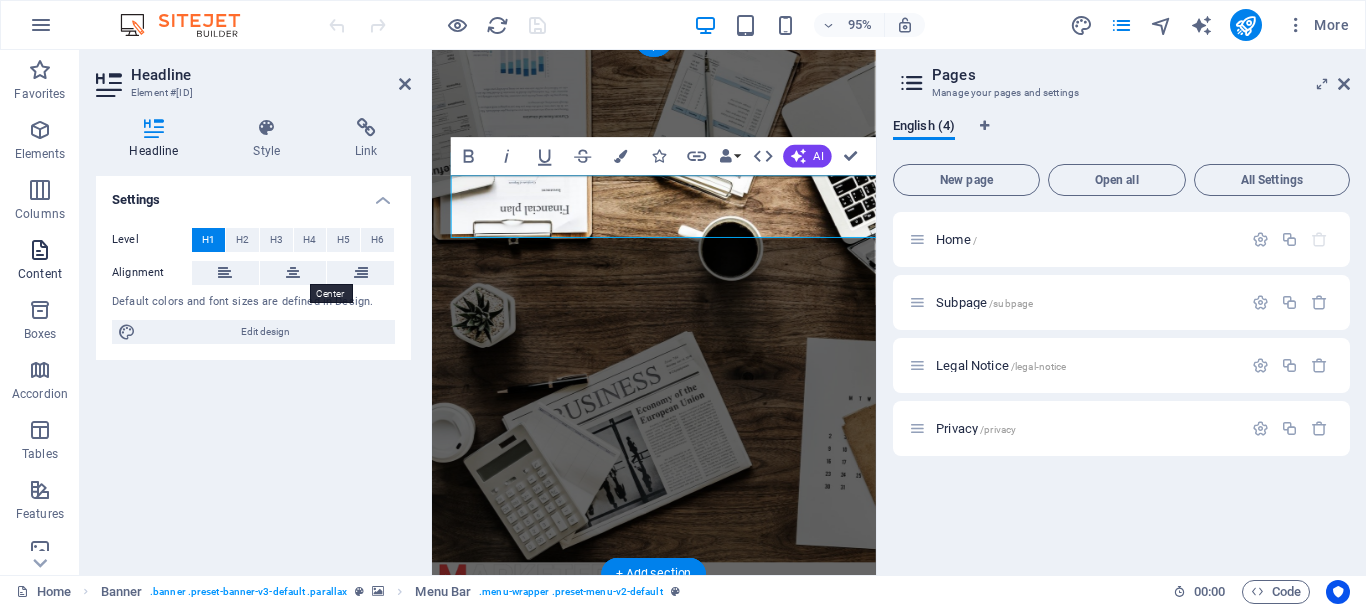 click on "Content" at bounding box center (40, 262) 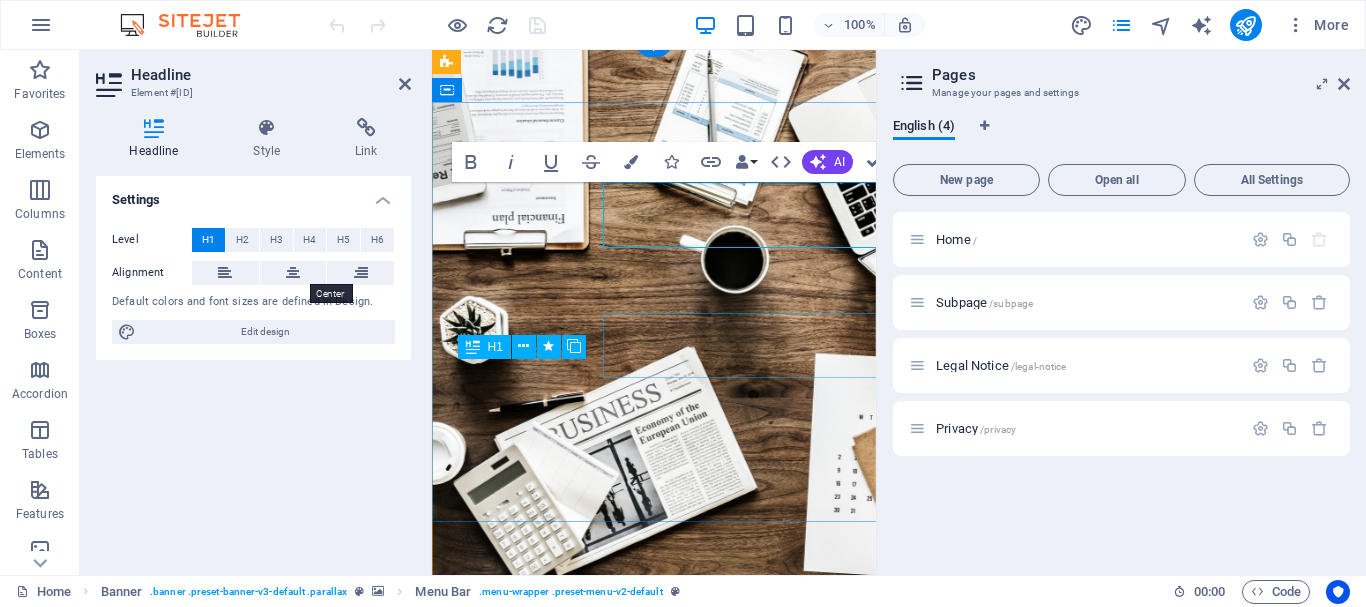 click on "R EVIEW & STATISTICS" at bounding box center (654, 843) 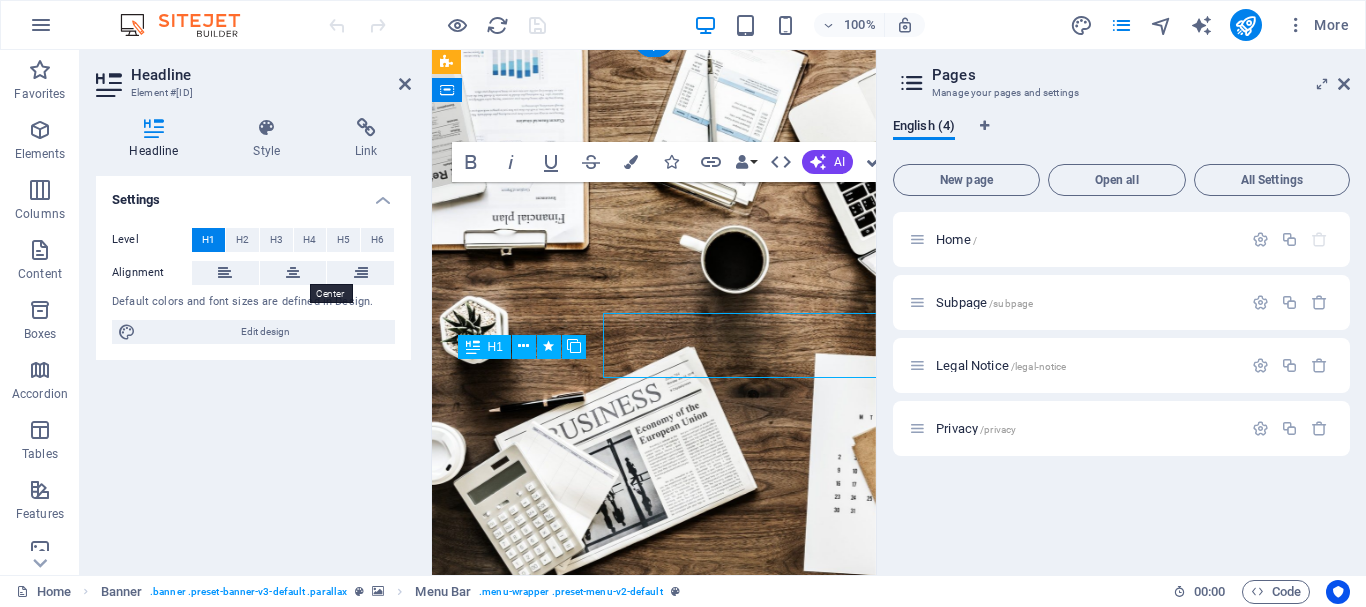 click on "R EVIEW & STATISTICS" at bounding box center [654, 843] 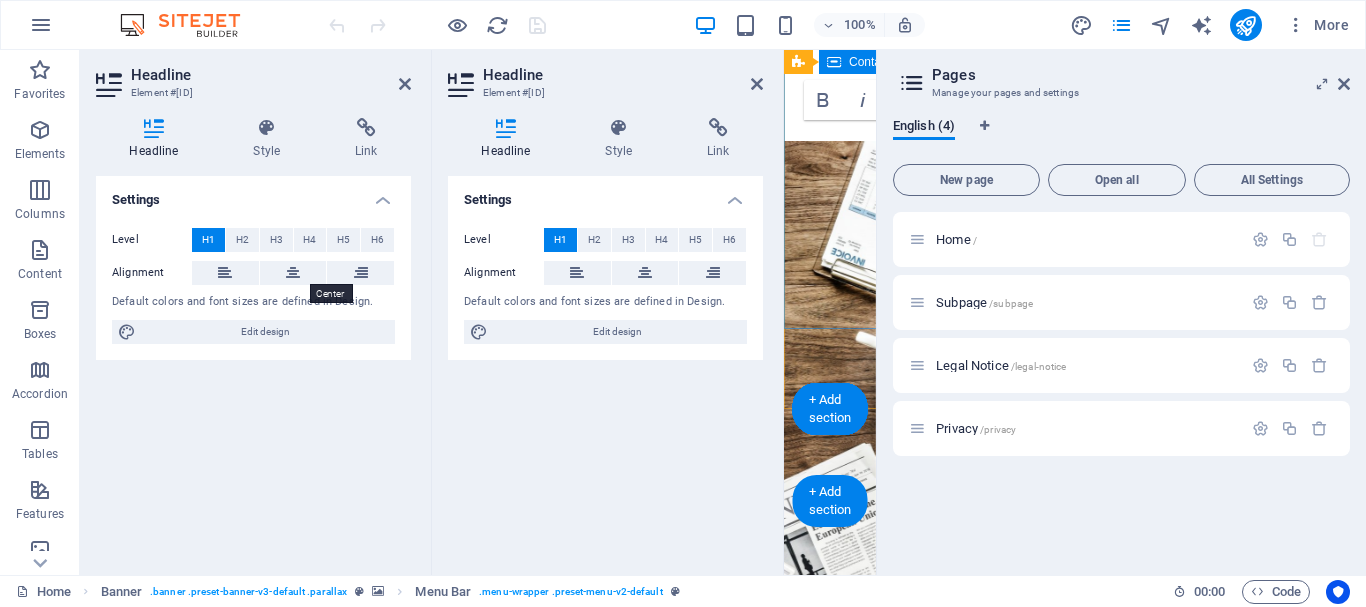 scroll, scrollTop: 521, scrollLeft: 0, axis: vertical 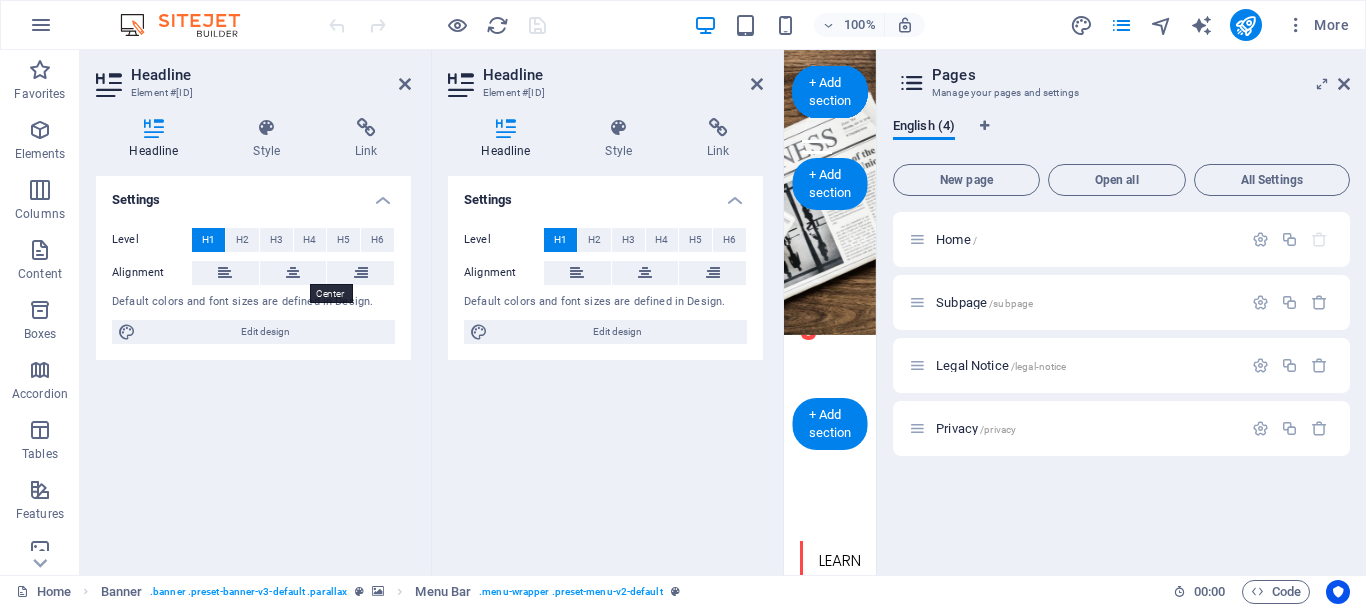 click on "W e are a dynamic team of creative people and Marketing Experts." at bounding box center (830, 910) 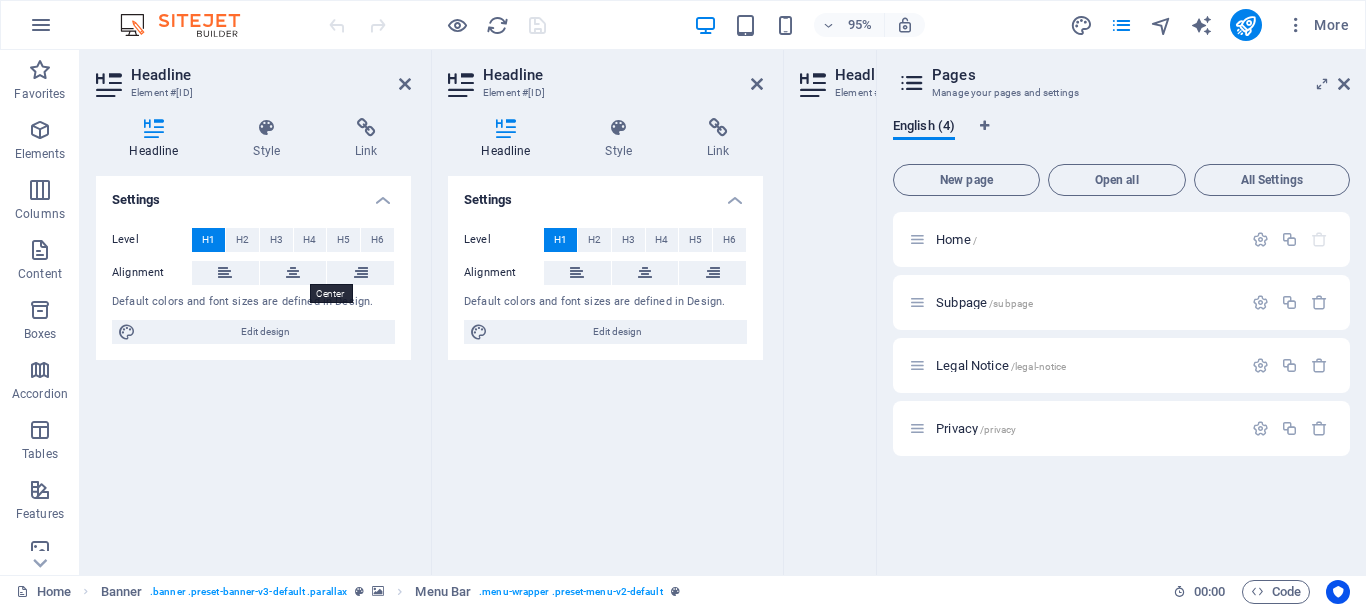 drag, startPoint x: 401, startPoint y: 81, endPoint x: 321, endPoint y: 32, distance: 93.813644 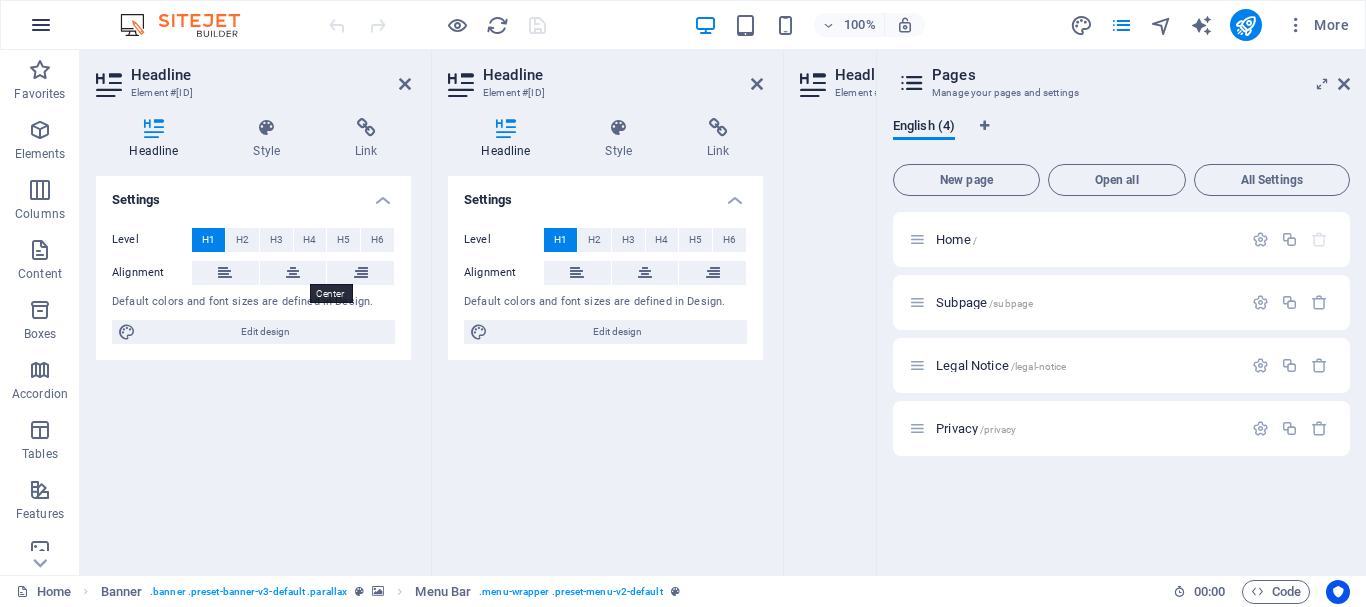 click at bounding box center (41, 25) 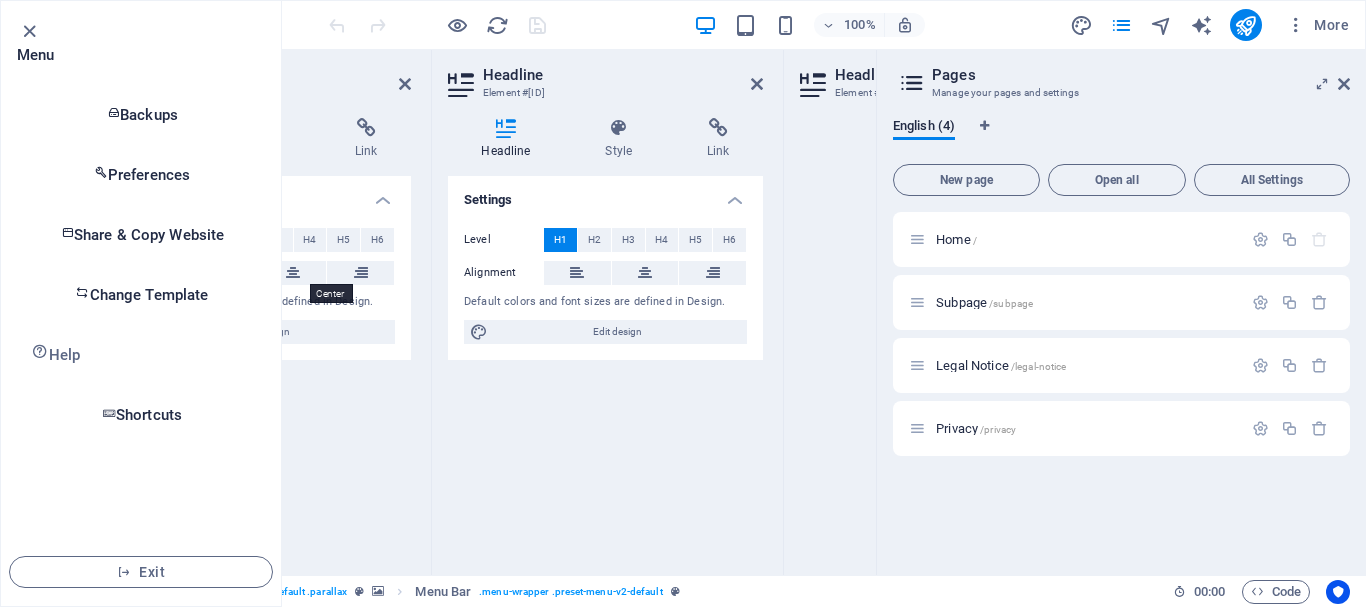 scroll, scrollTop: 375, scrollLeft: 0, axis: vertical 